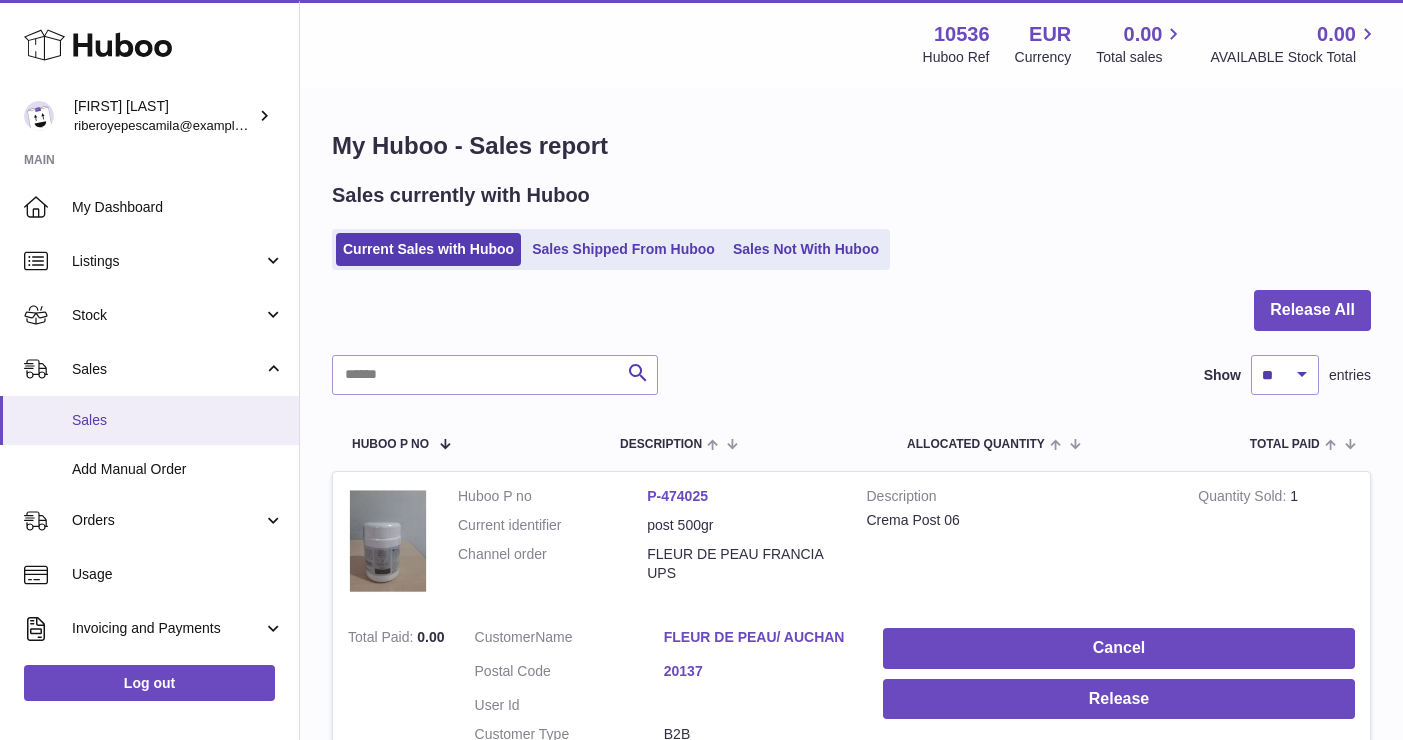 click on "Sales" at bounding box center [178, 420] 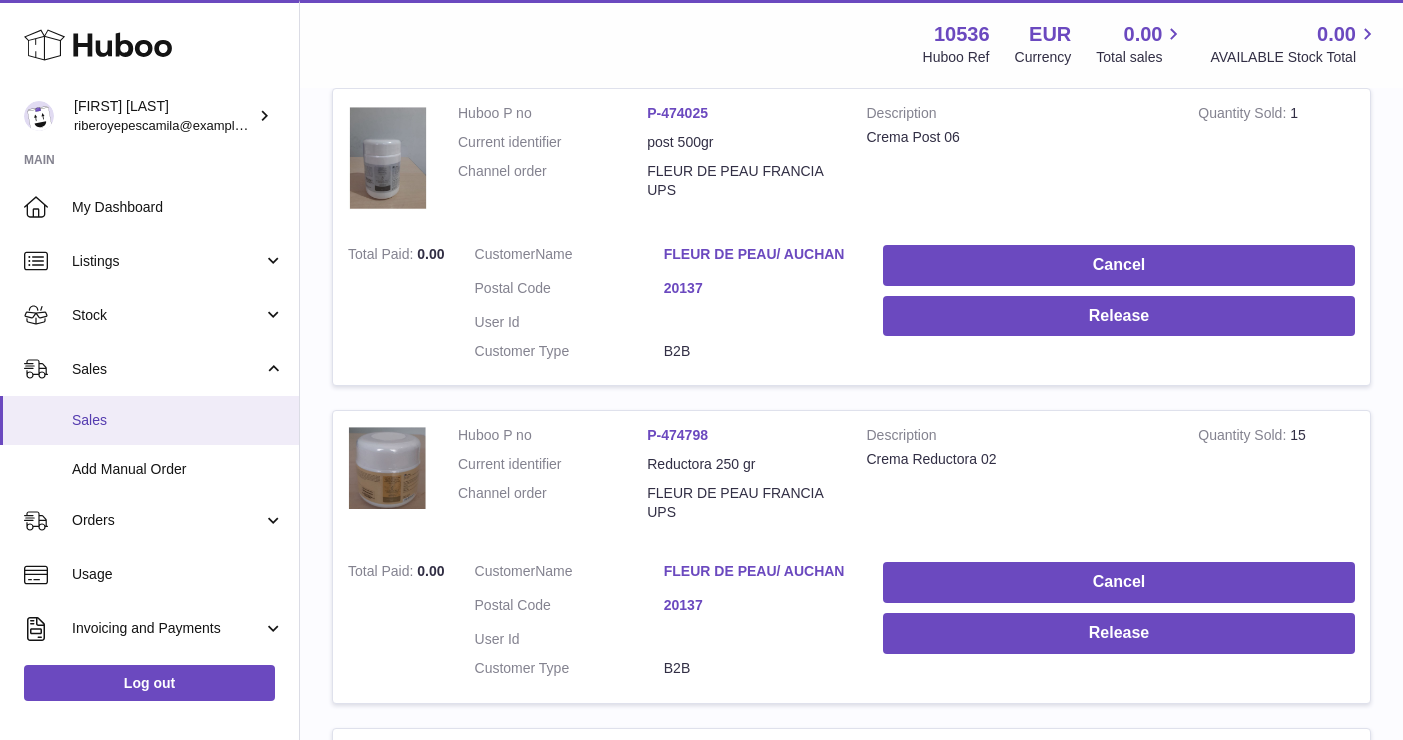 scroll, scrollTop: 0, scrollLeft: 0, axis: both 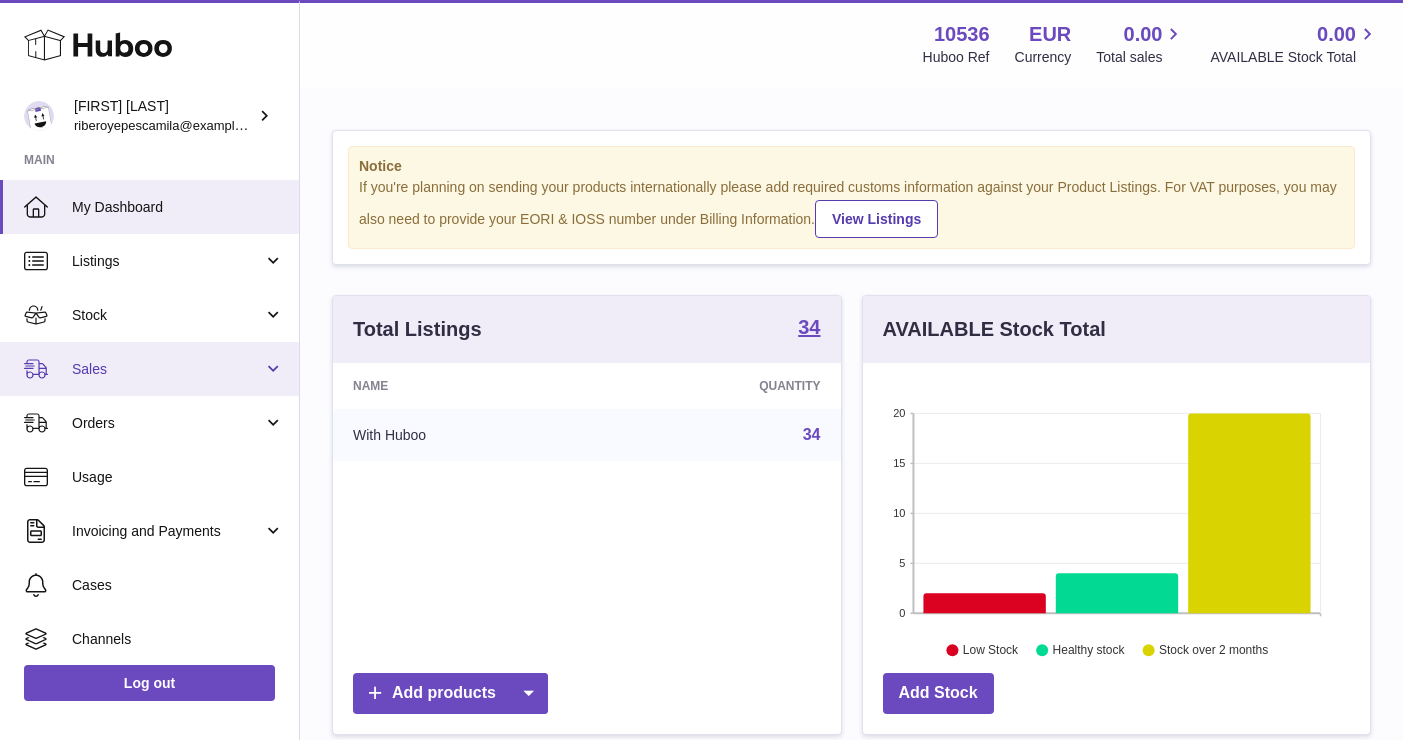 click on "Sales" at bounding box center [149, 369] 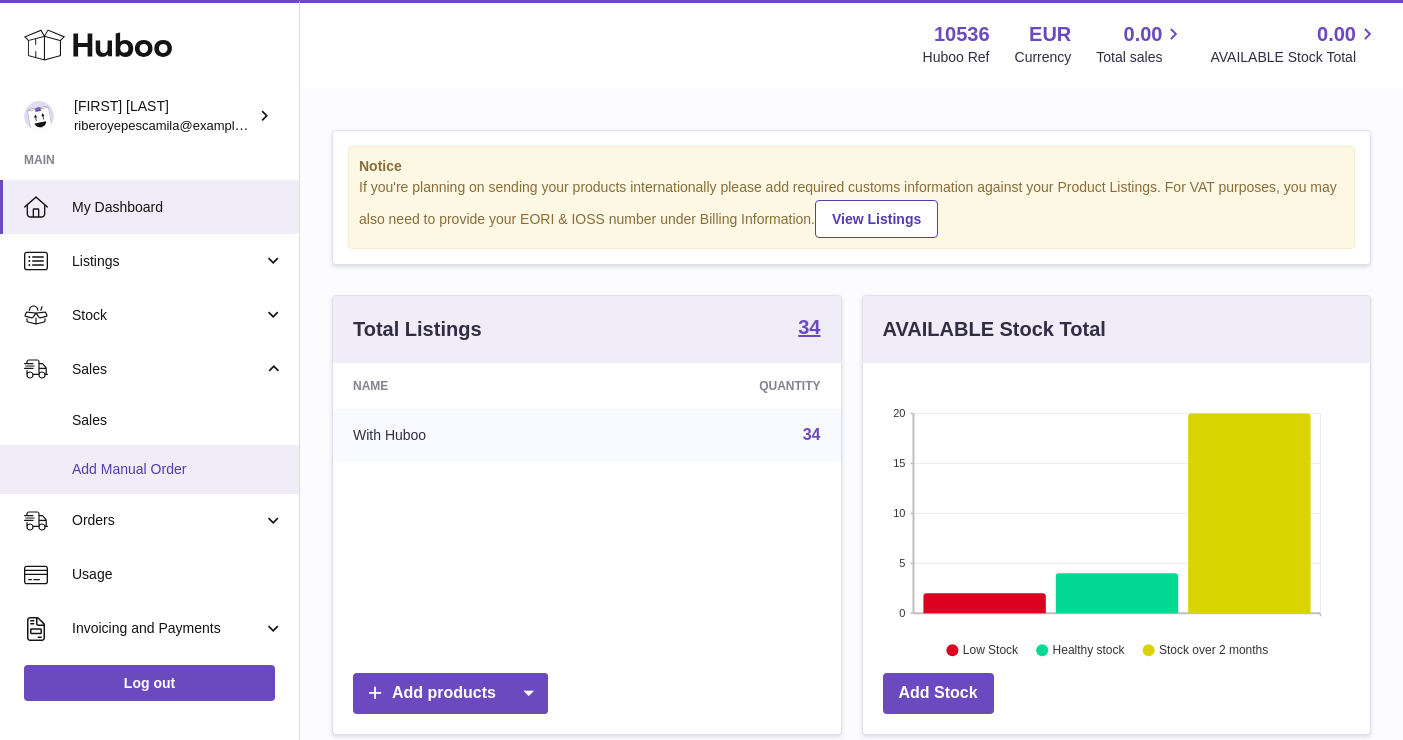 click on "Add Manual Order" at bounding box center [178, 469] 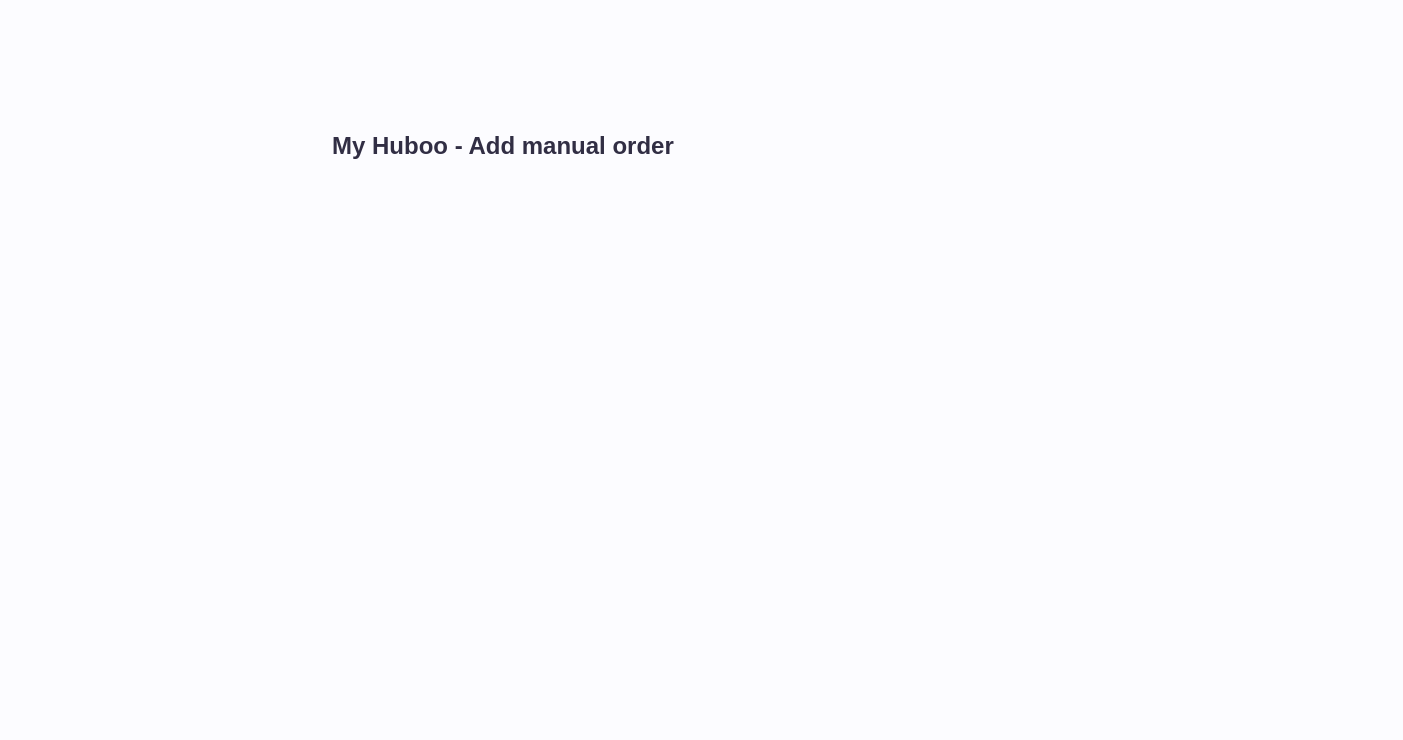 scroll, scrollTop: 0, scrollLeft: 0, axis: both 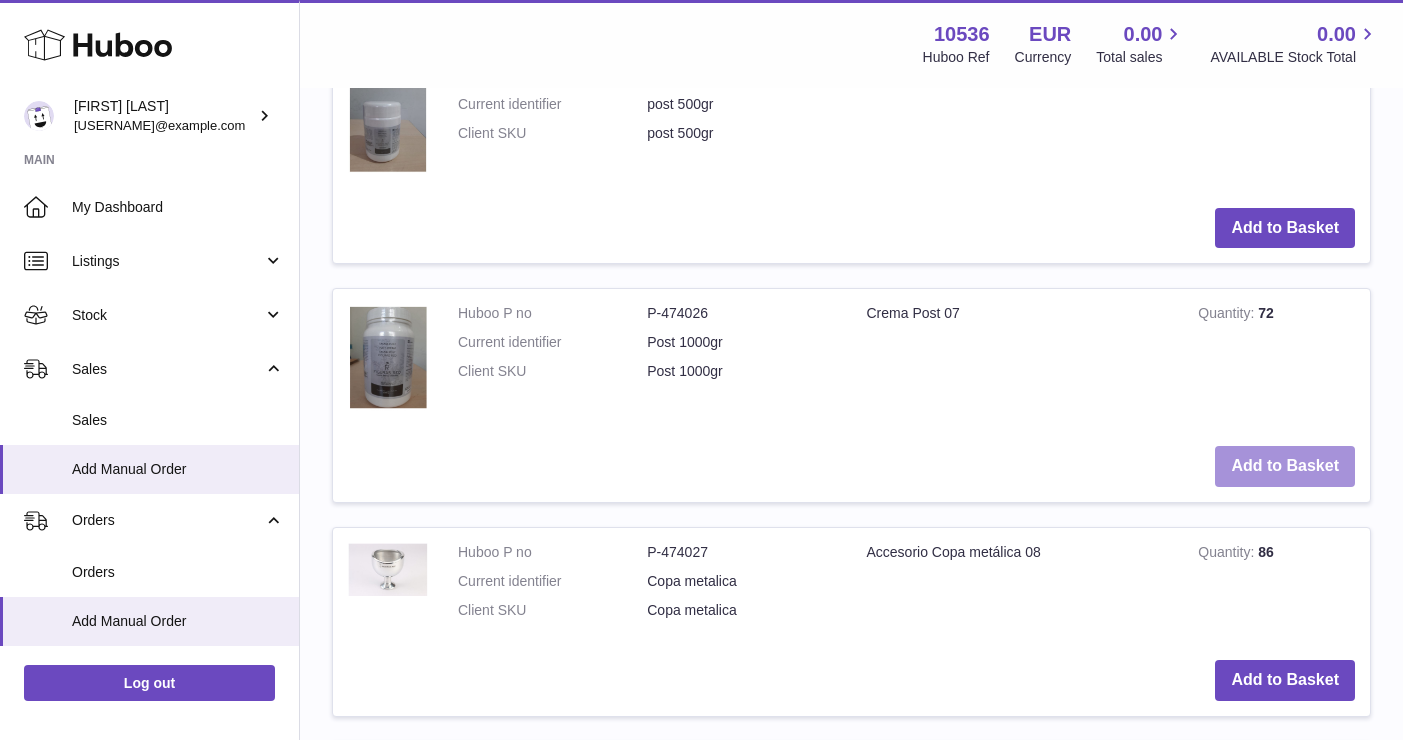 click on "Add to Basket" at bounding box center [1285, 466] 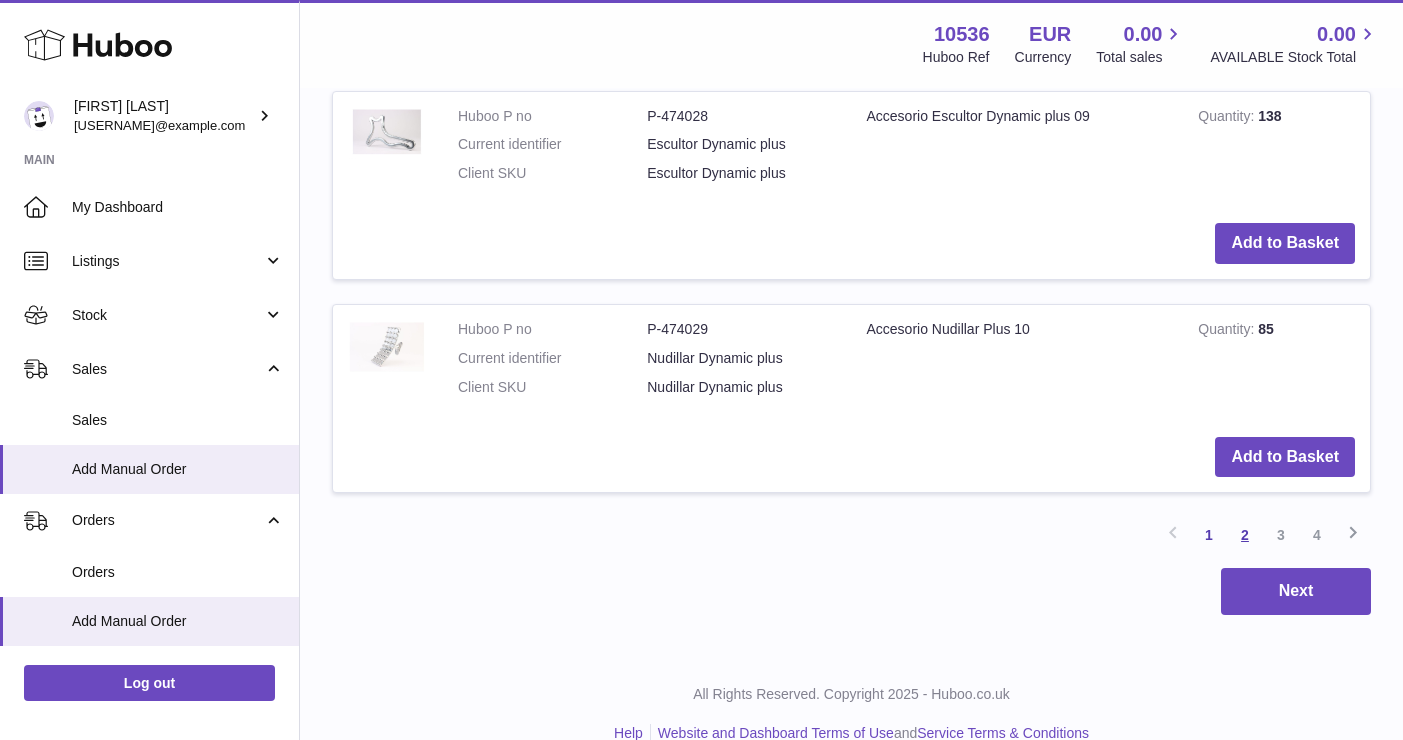 click on "2" at bounding box center (1245, 535) 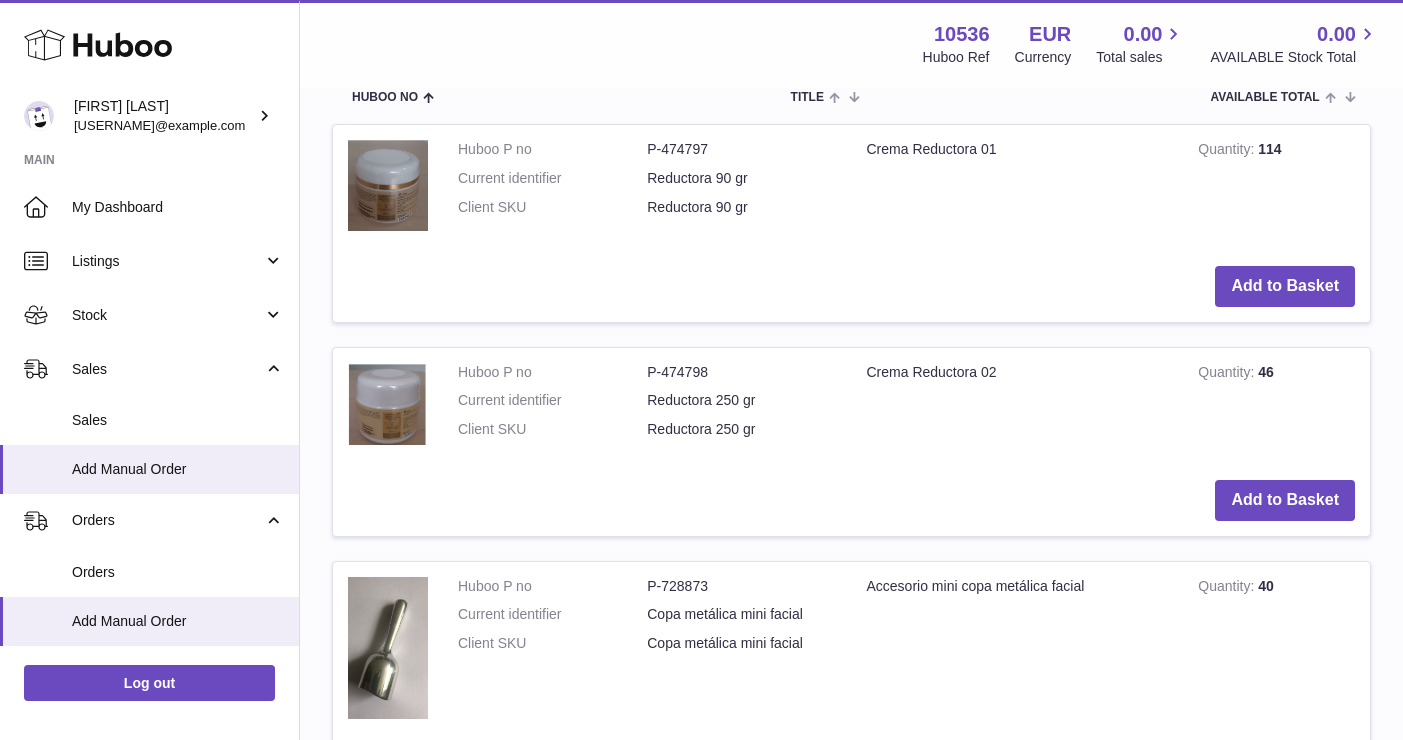 scroll, scrollTop: 761, scrollLeft: 0, axis: vertical 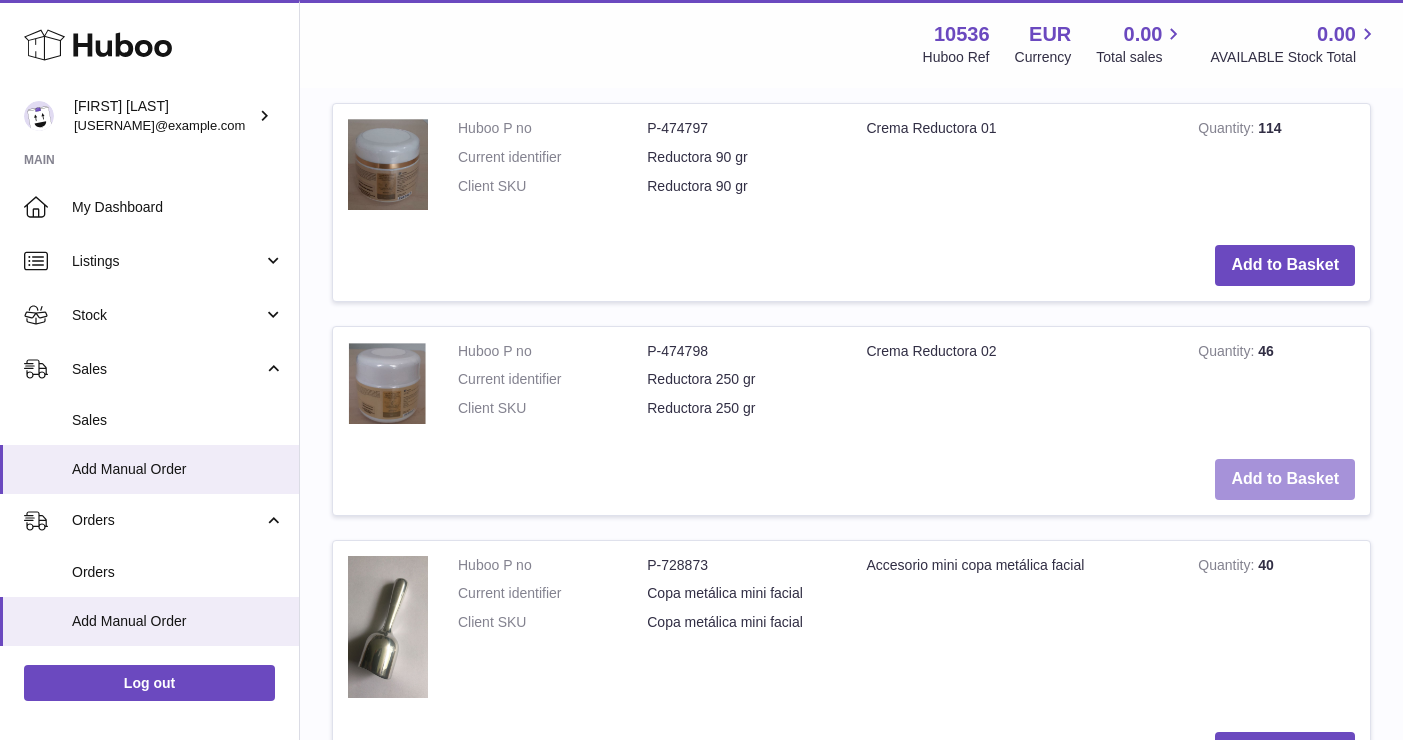 click on "Add to Basket" at bounding box center [1285, 479] 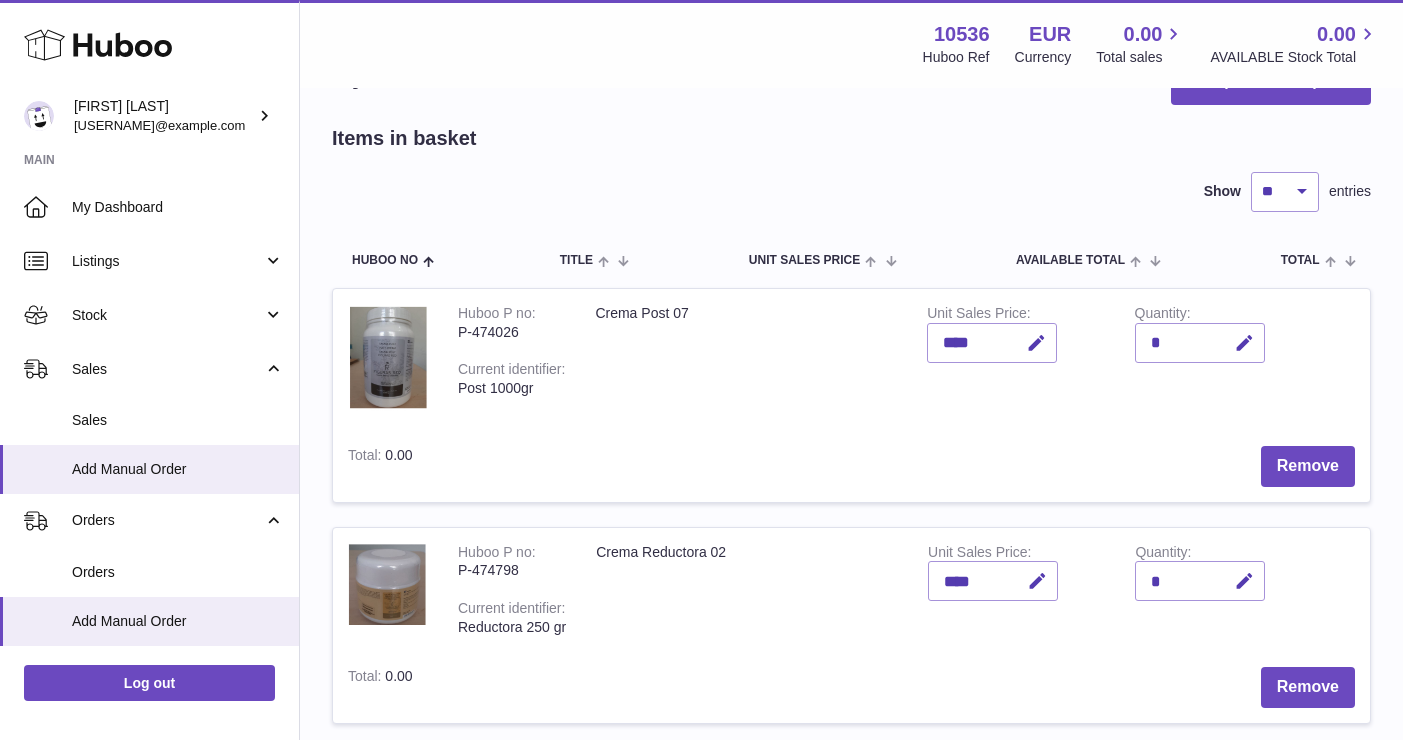 scroll, scrollTop: 127, scrollLeft: 0, axis: vertical 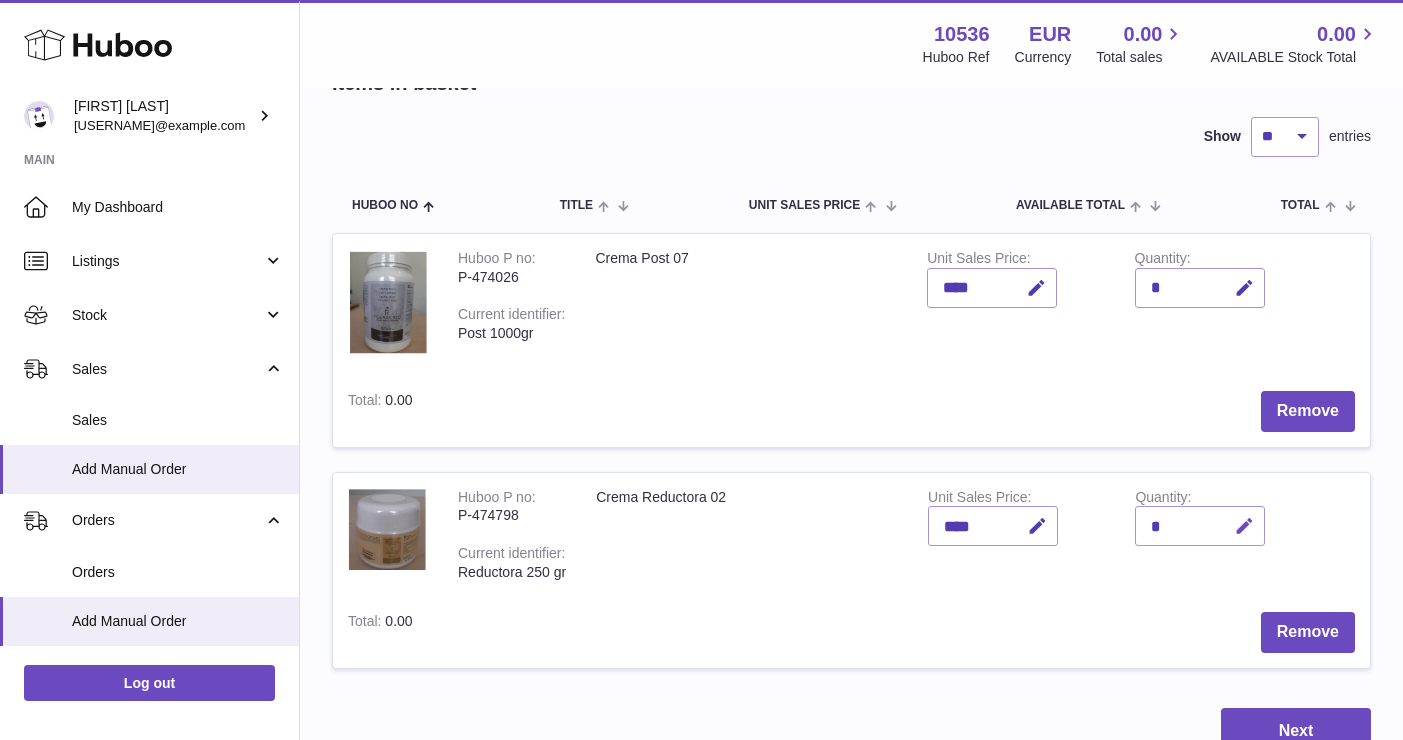 click at bounding box center [1244, 526] 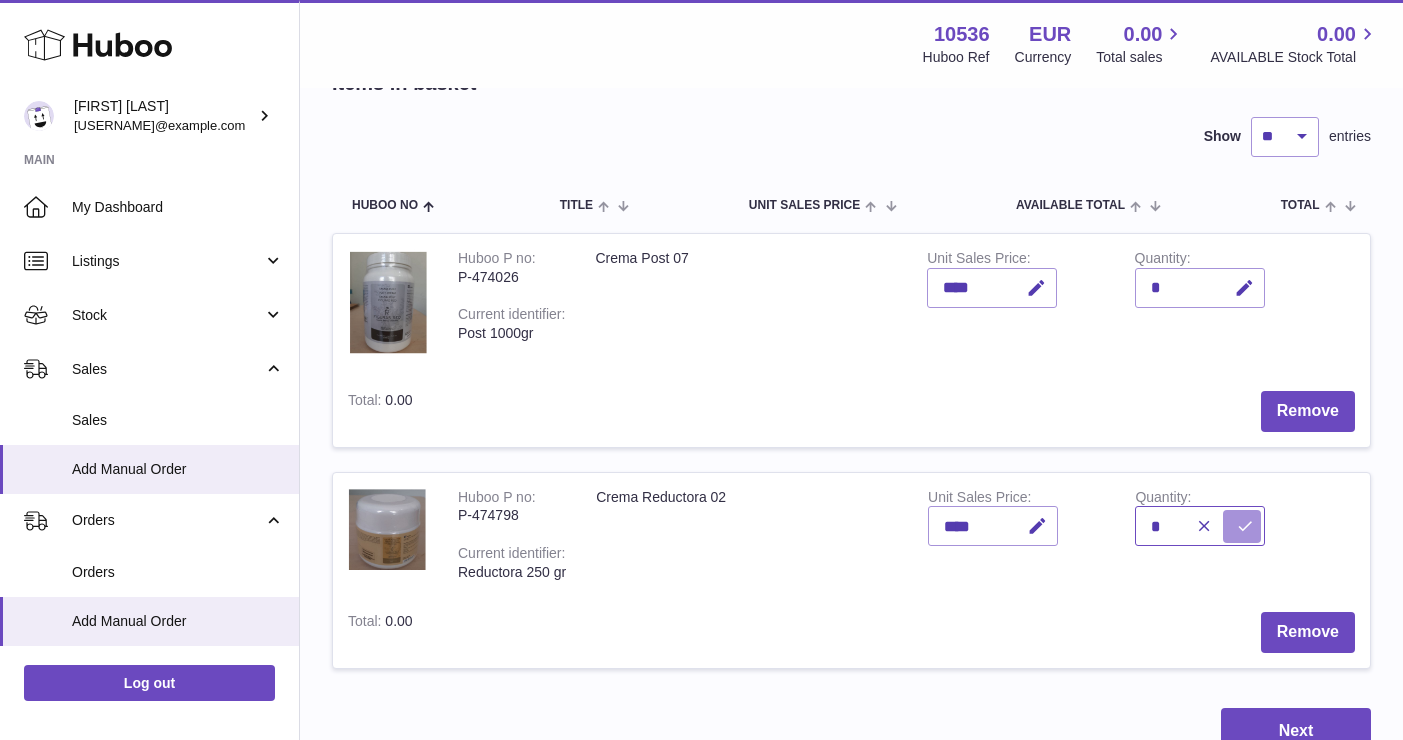 type on "*" 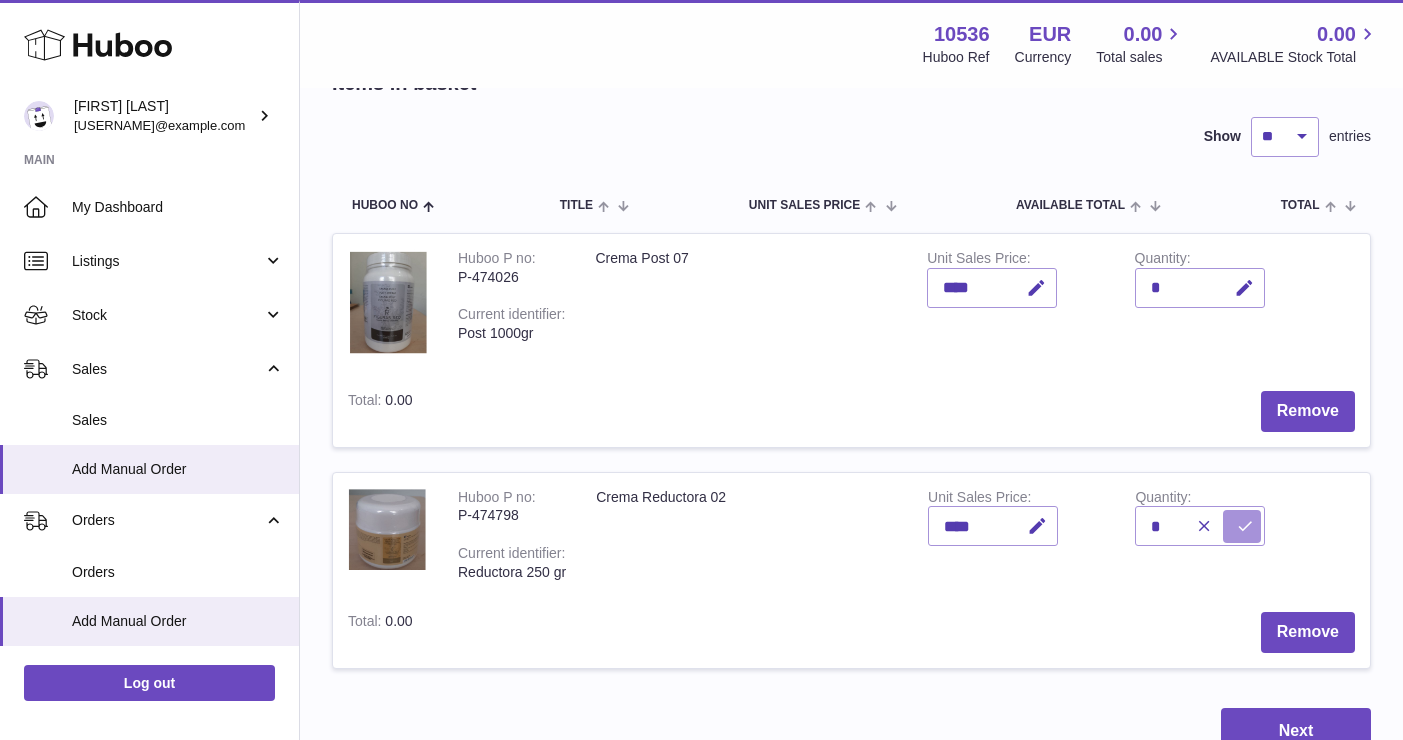 click at bounding box center (1242, 526) 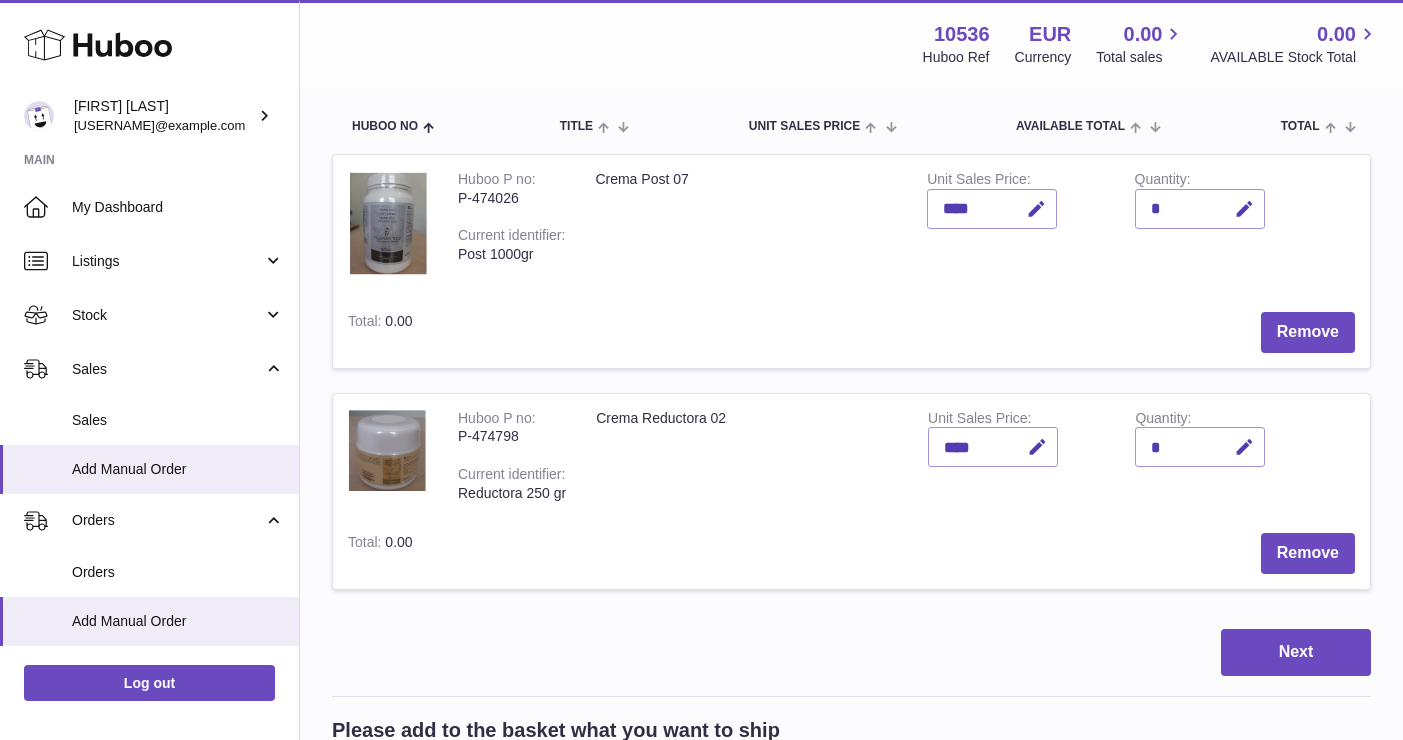 scroll, scrollTop: 176, scrollLeft: 0, axis: vertical 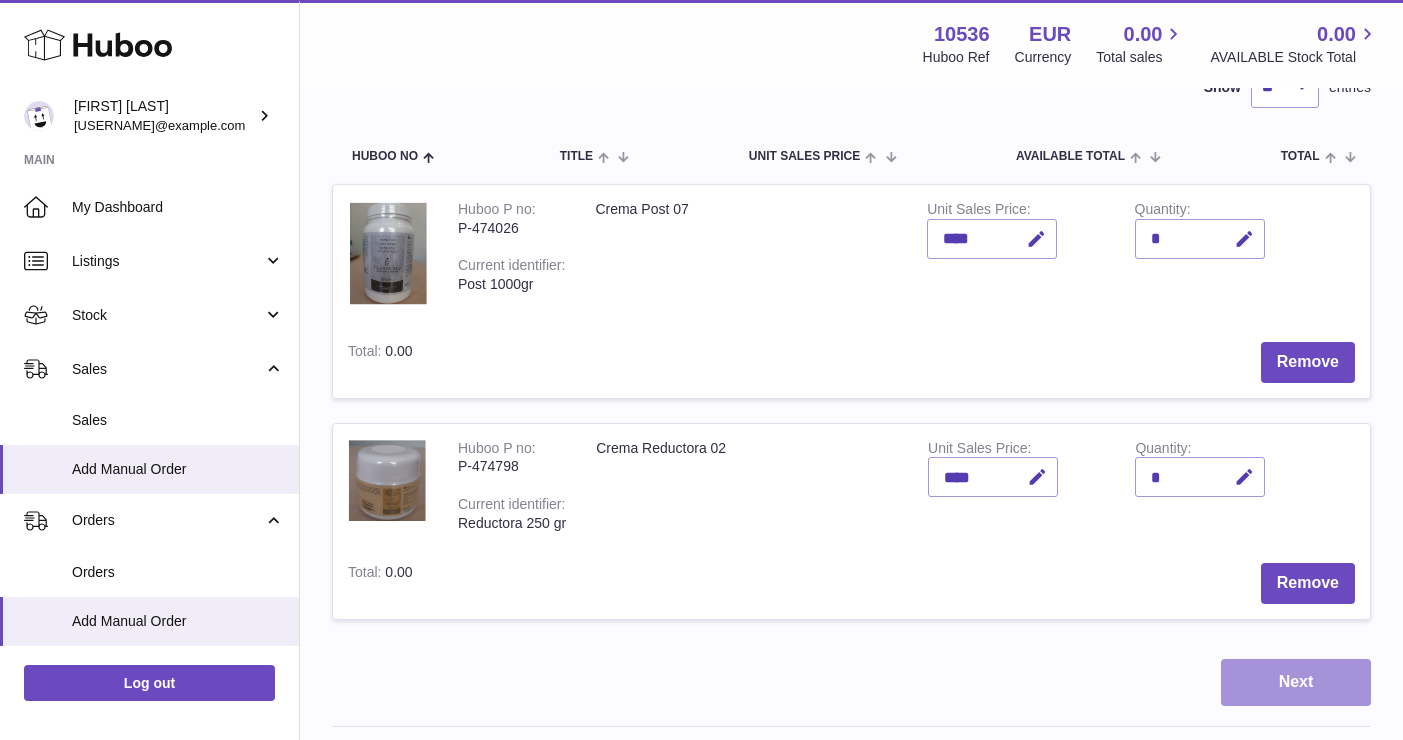 click on "Next" at bounding box center (1296, 682) 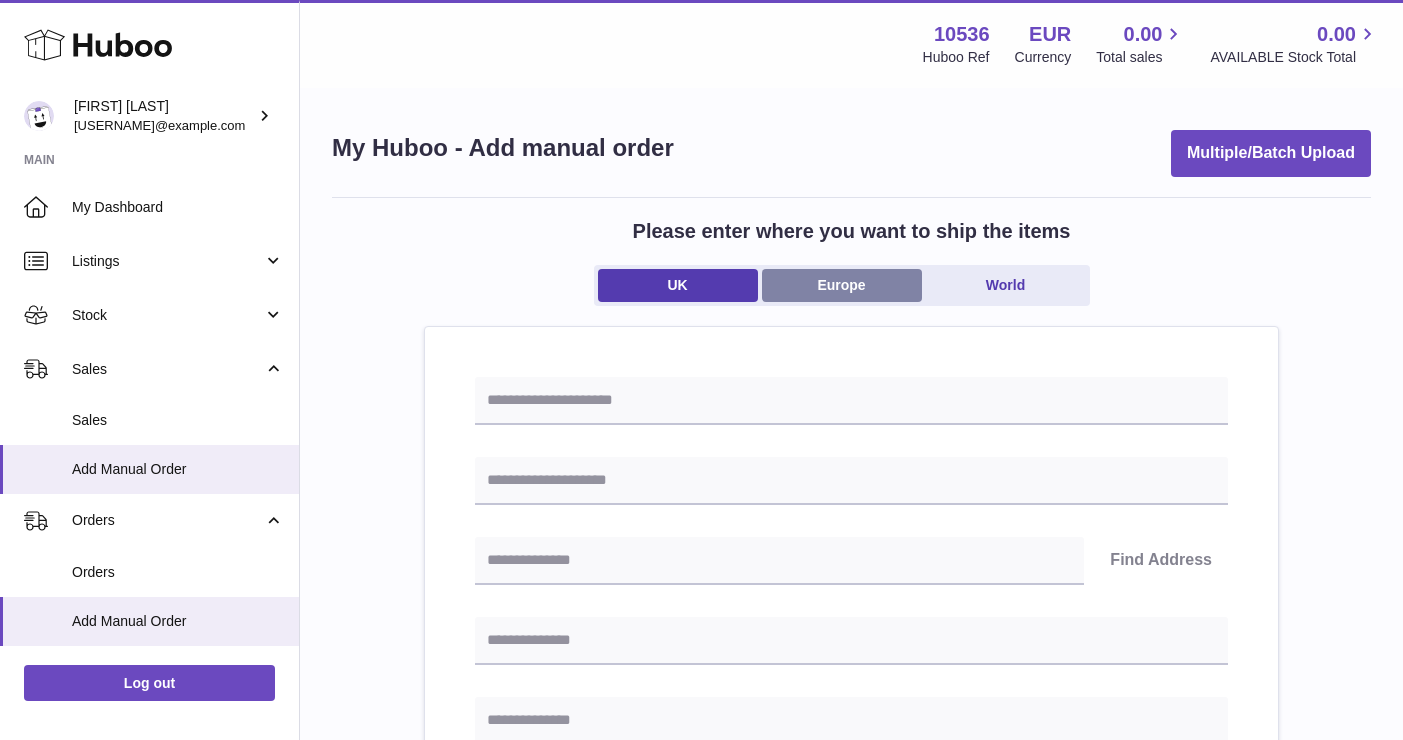 click on "Europe" at bounding box center (842, 285) 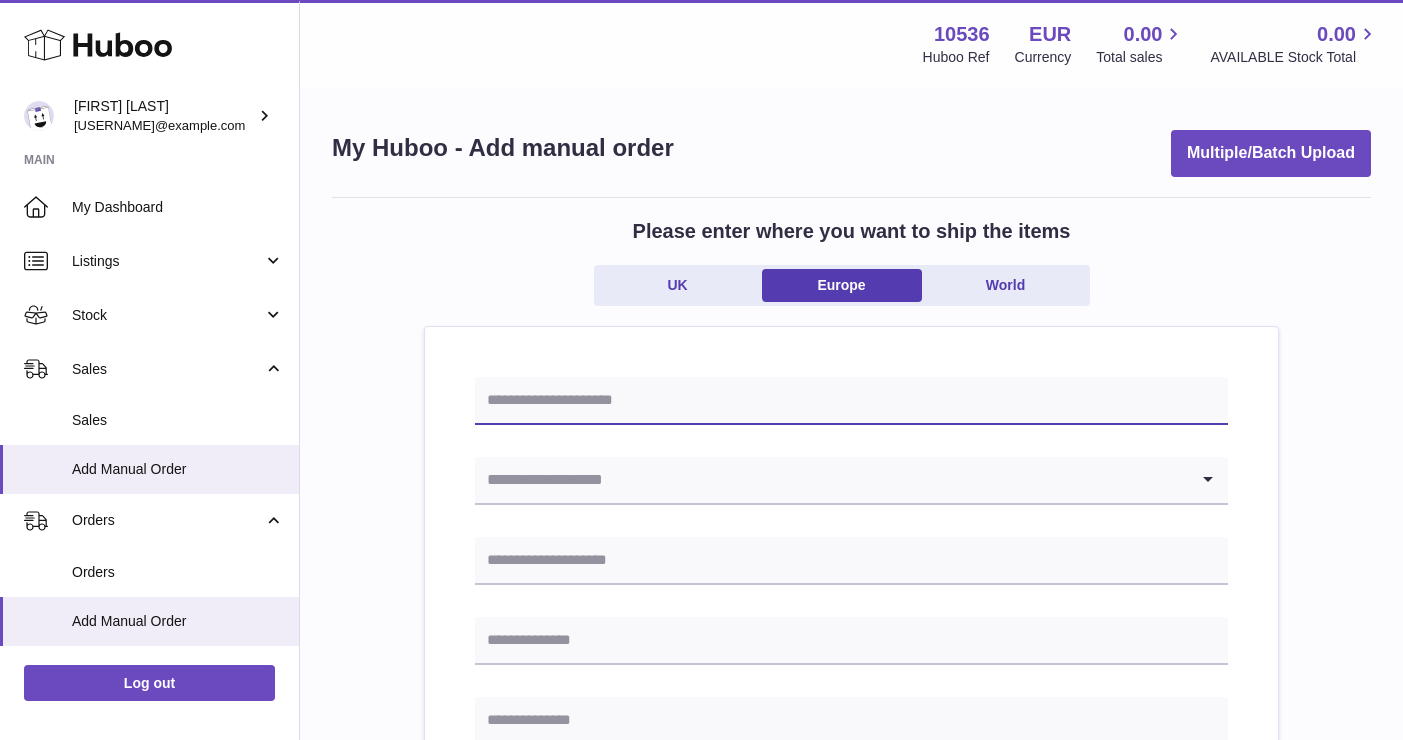 click at bounding box center (851, 401) 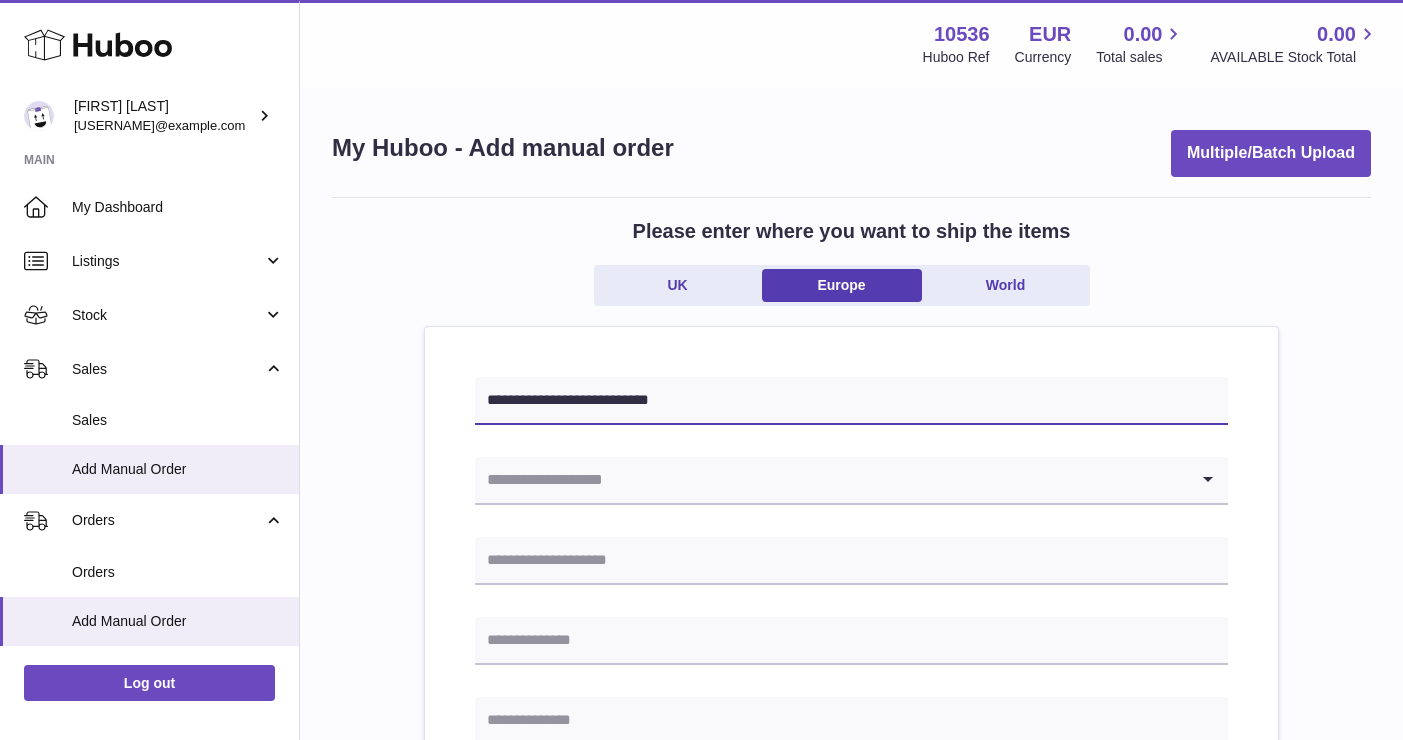 type on "**********" 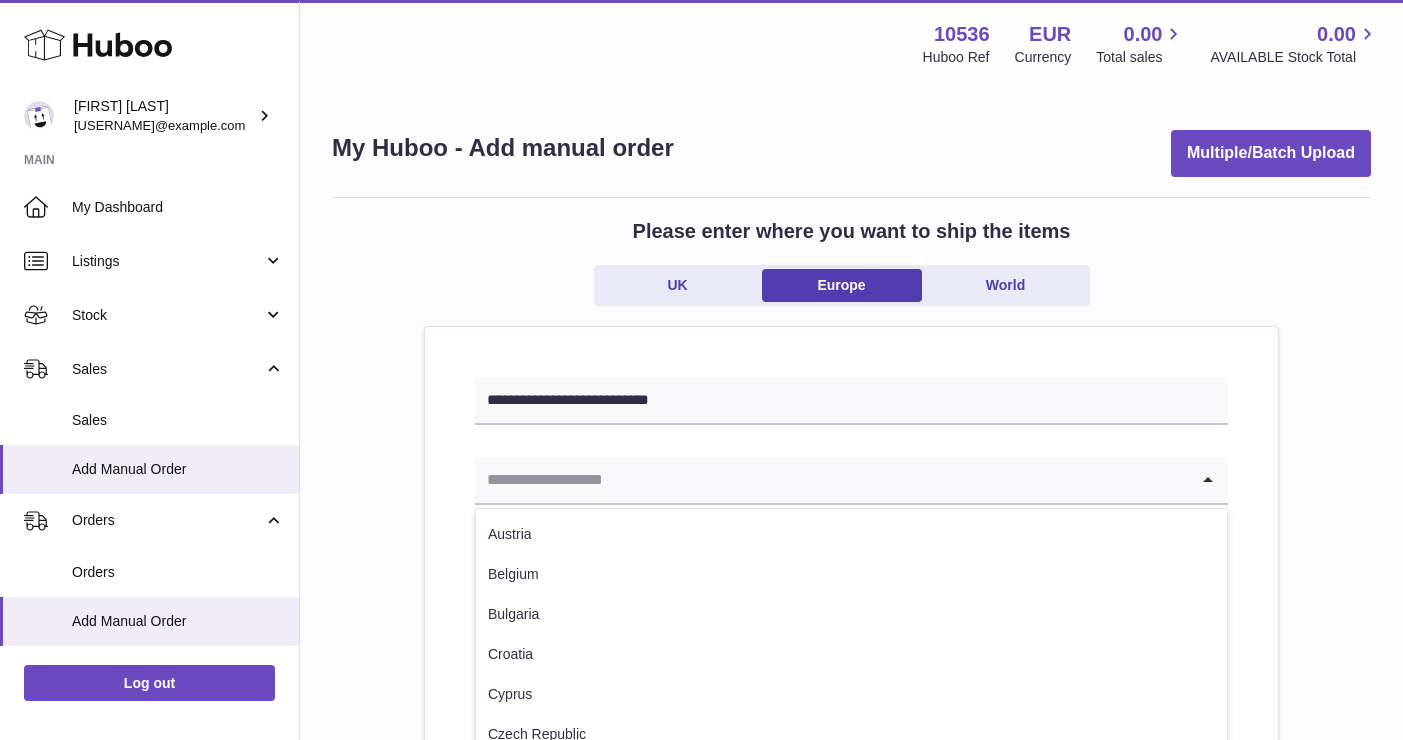 click at bounding box center (831, 480) 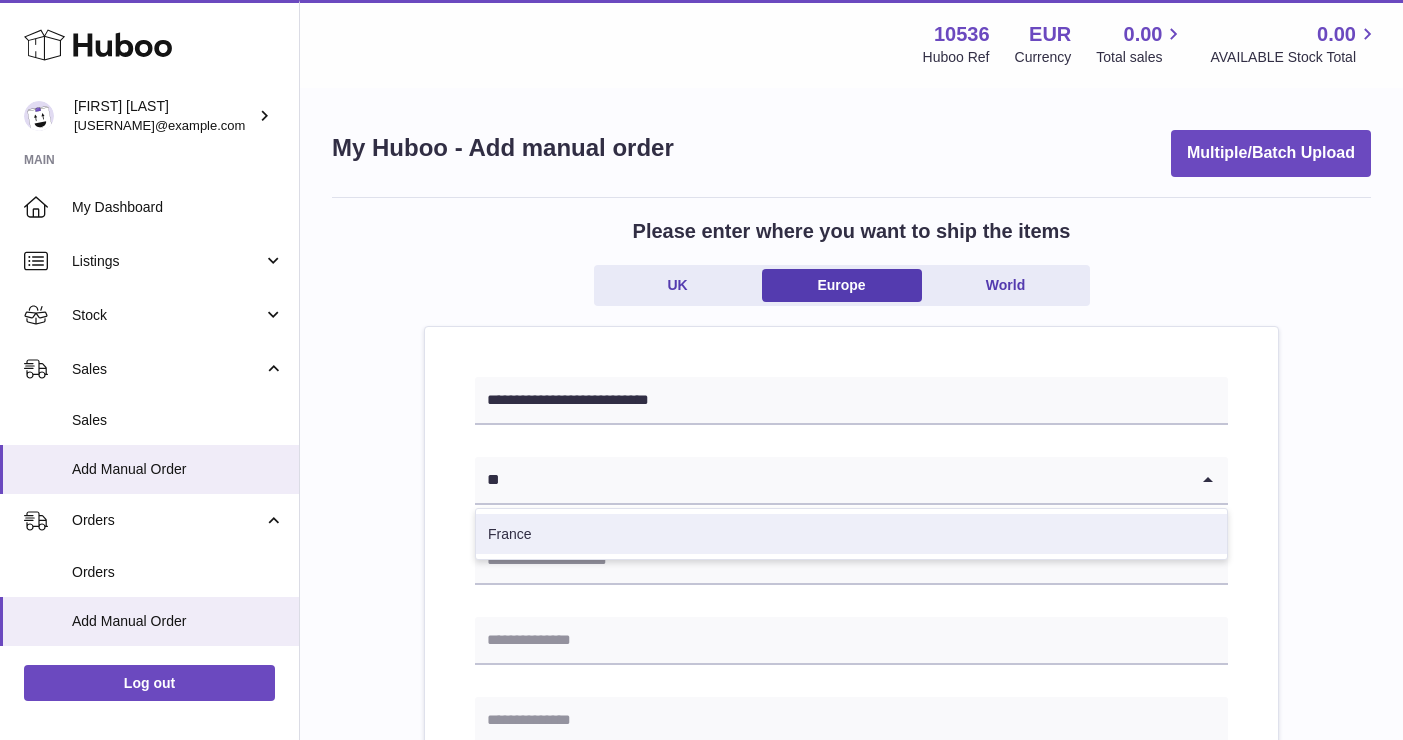 click on "France" at bounding box center [851, 534] 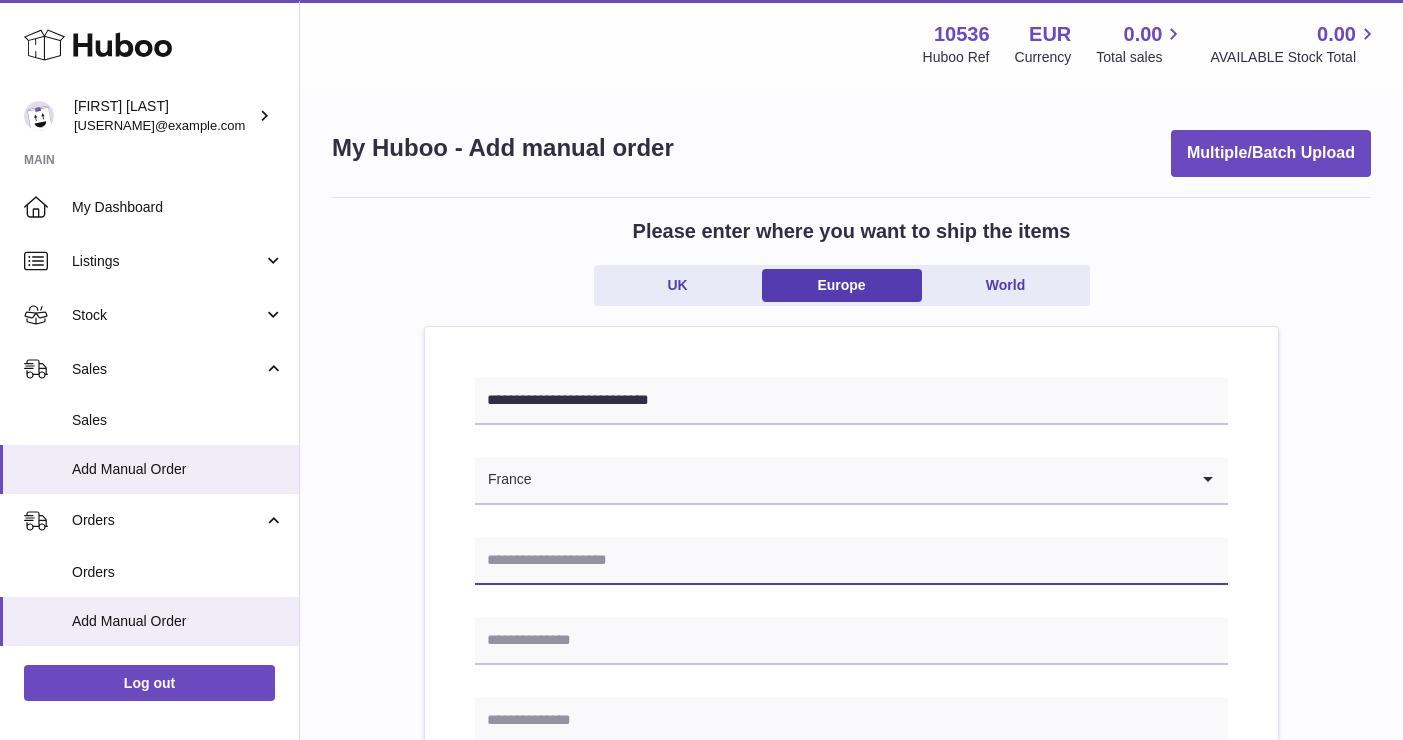 paste on "**********" 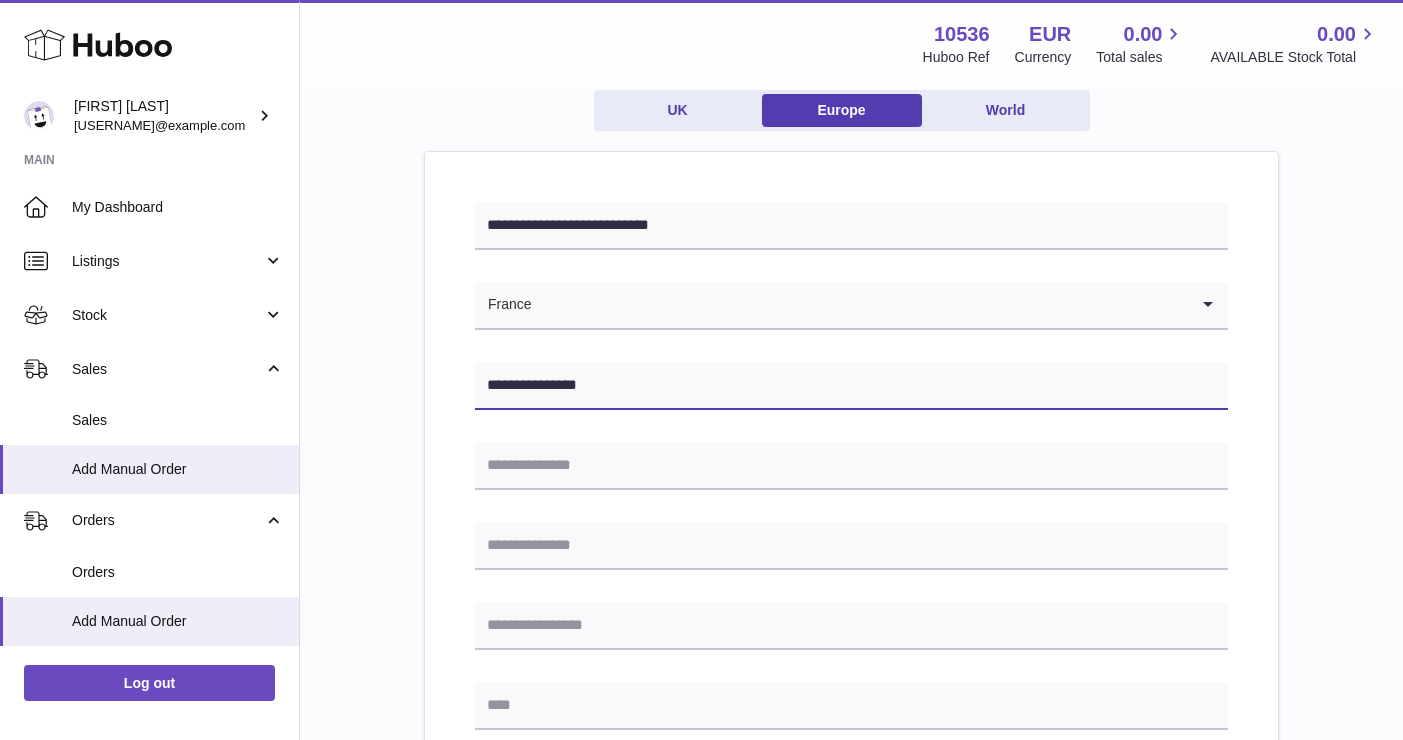 scroll, scrollTop: 205, scrollLeft: 0, axis: vertical 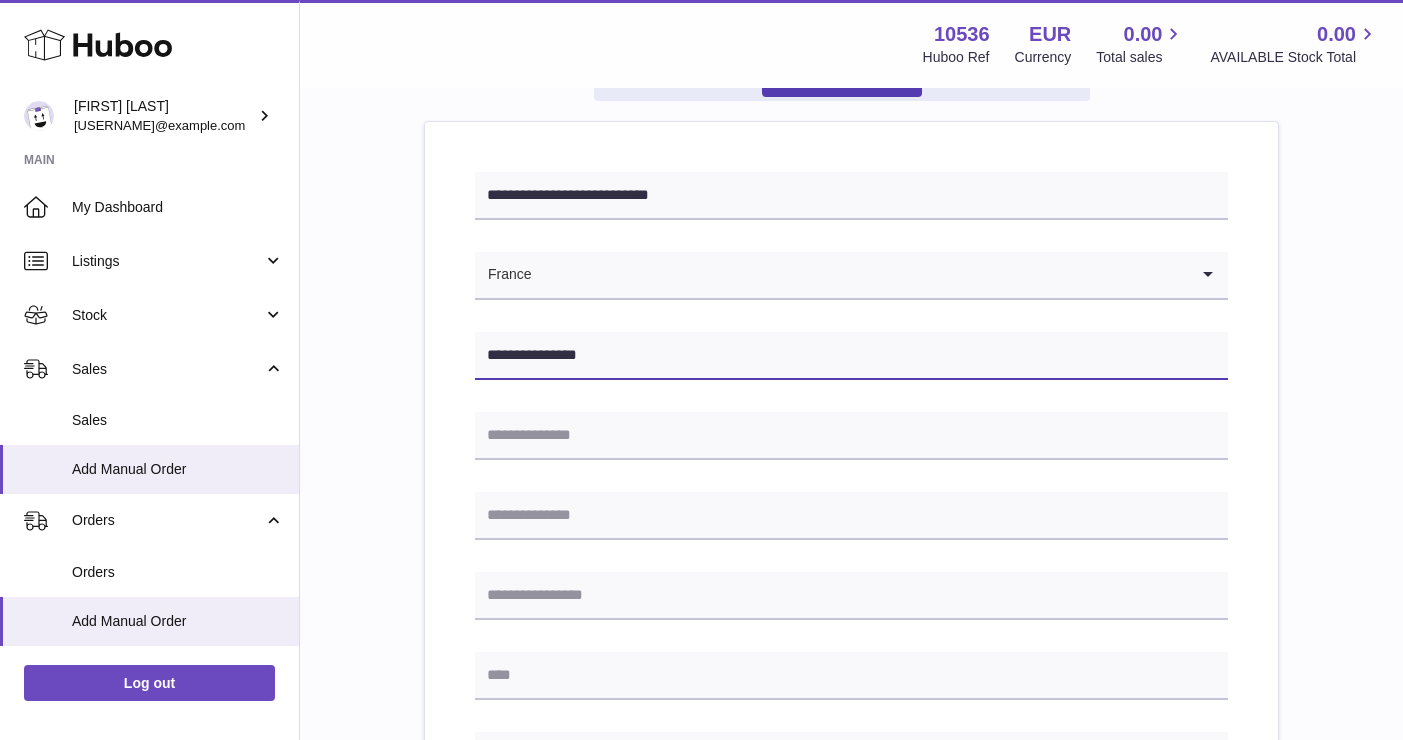 type on "**********" 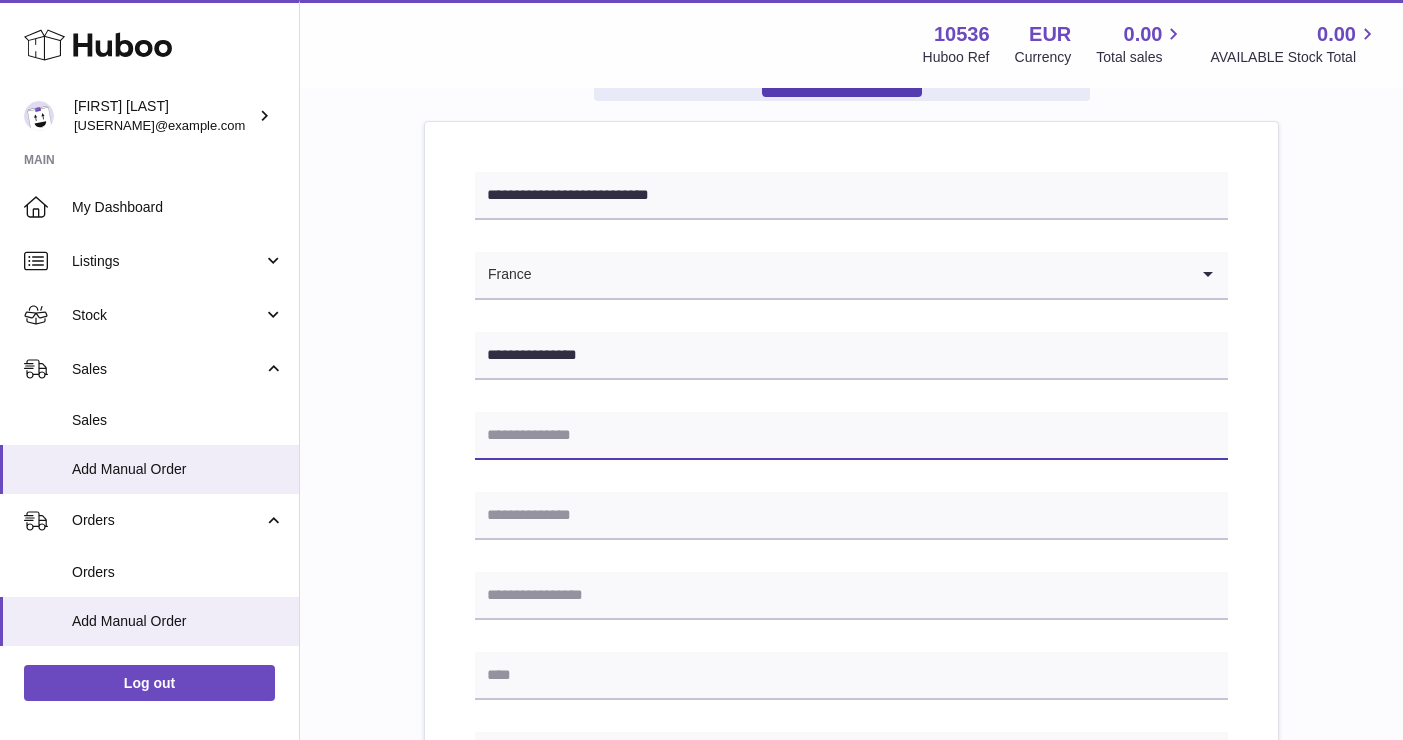 click at bounding box center [851, 436] 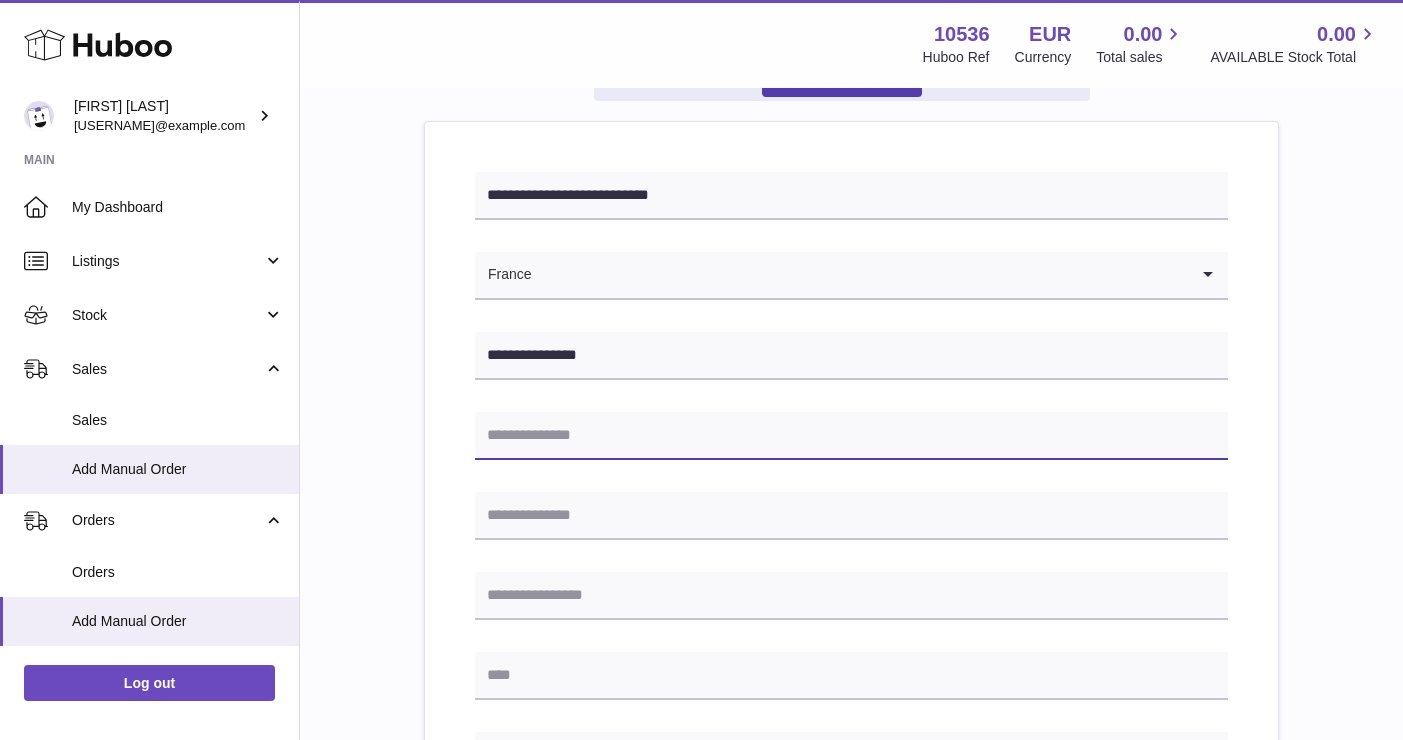 paste on "**********" 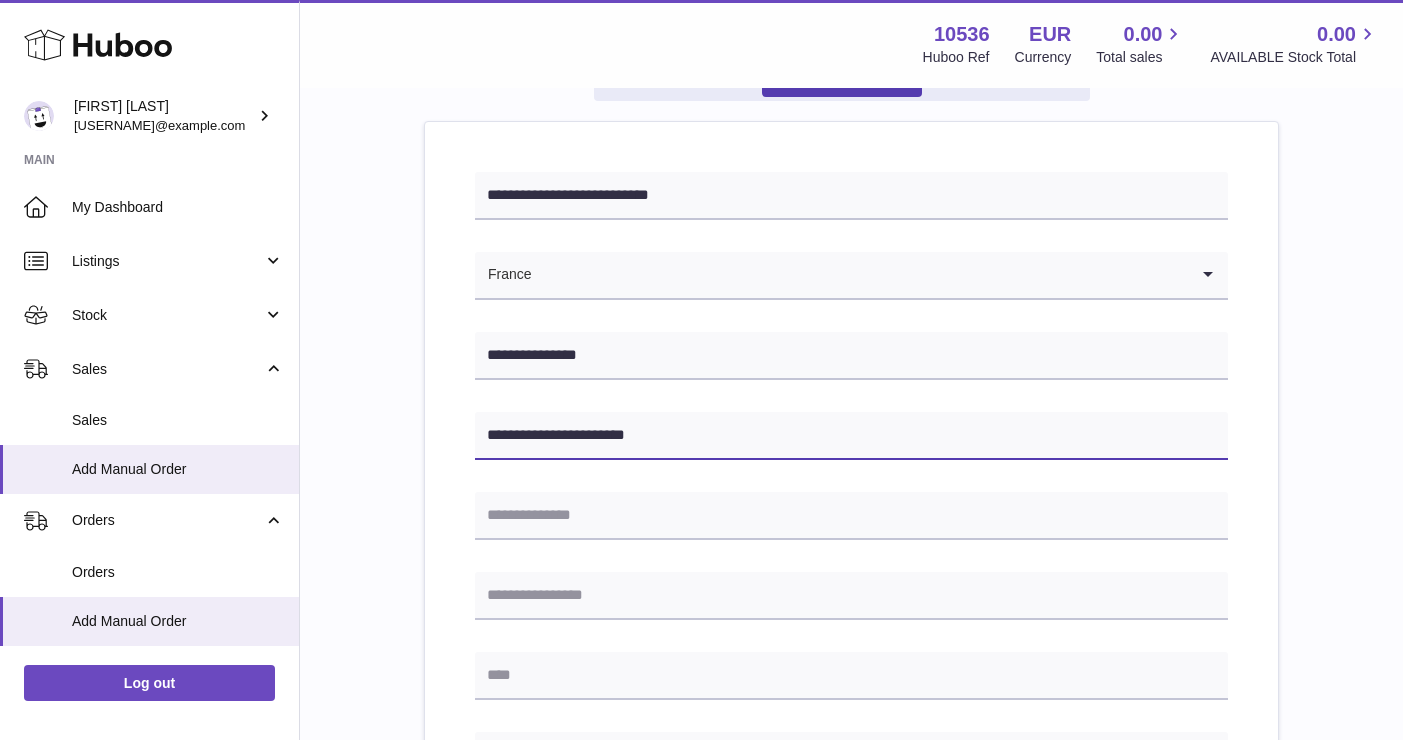 type on "**********" 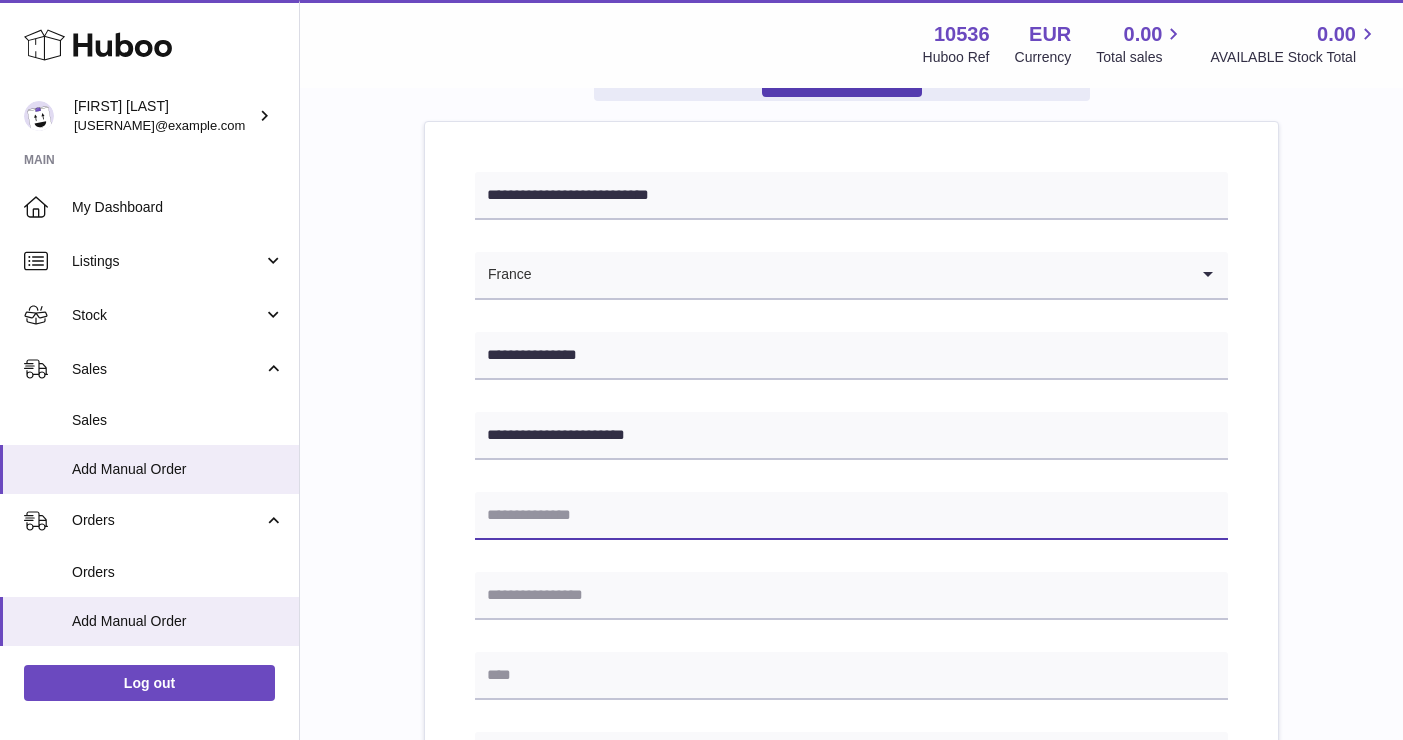 click at bounding box center [851, 516] 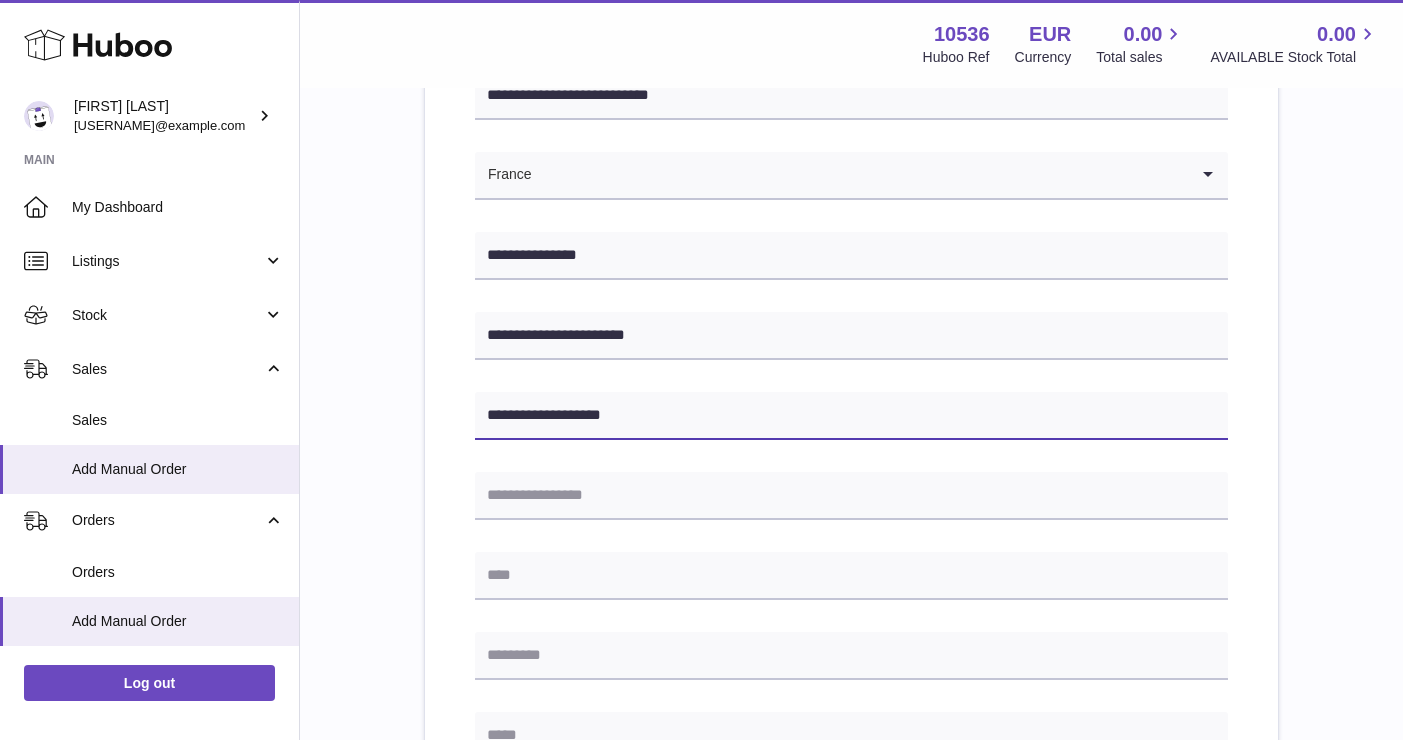 scroll, scrollTop: 394, scrollLeft: 0, axis: vertical 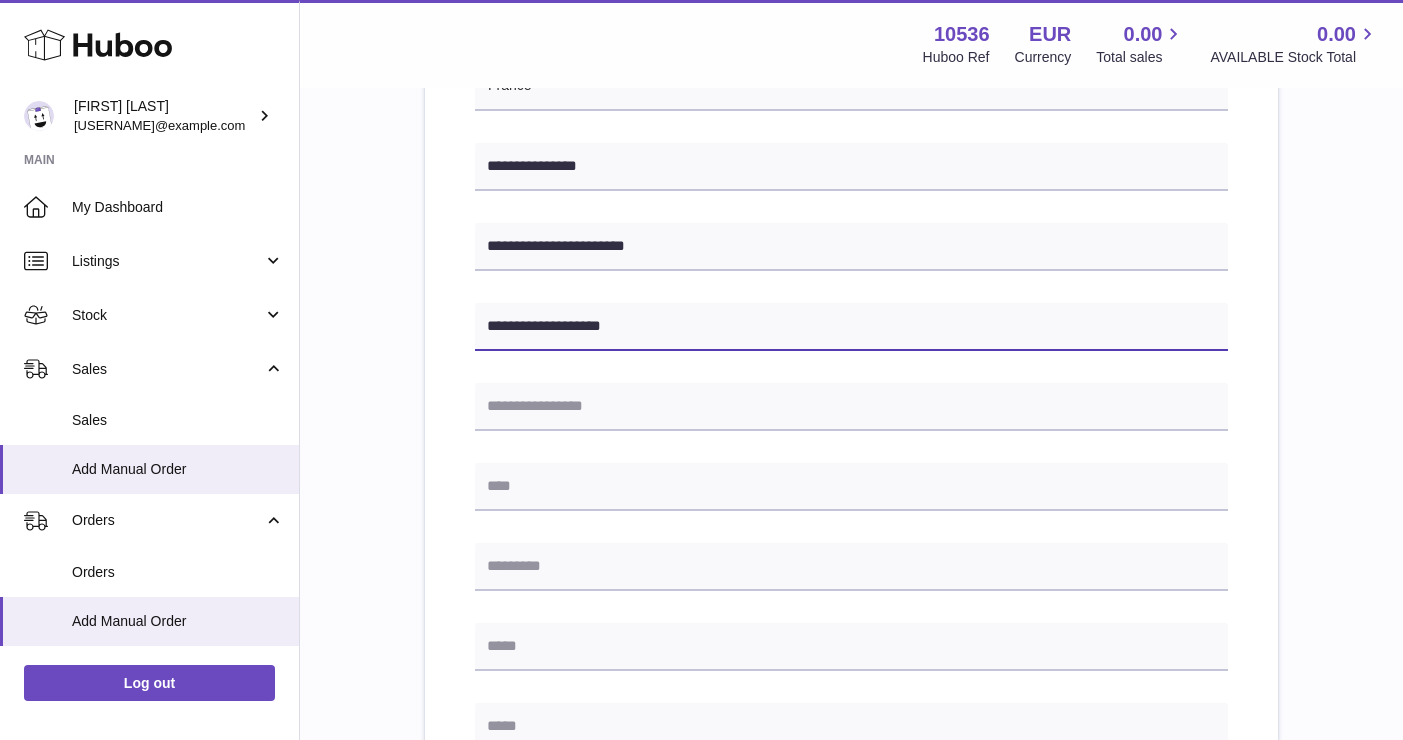 type on "**********" 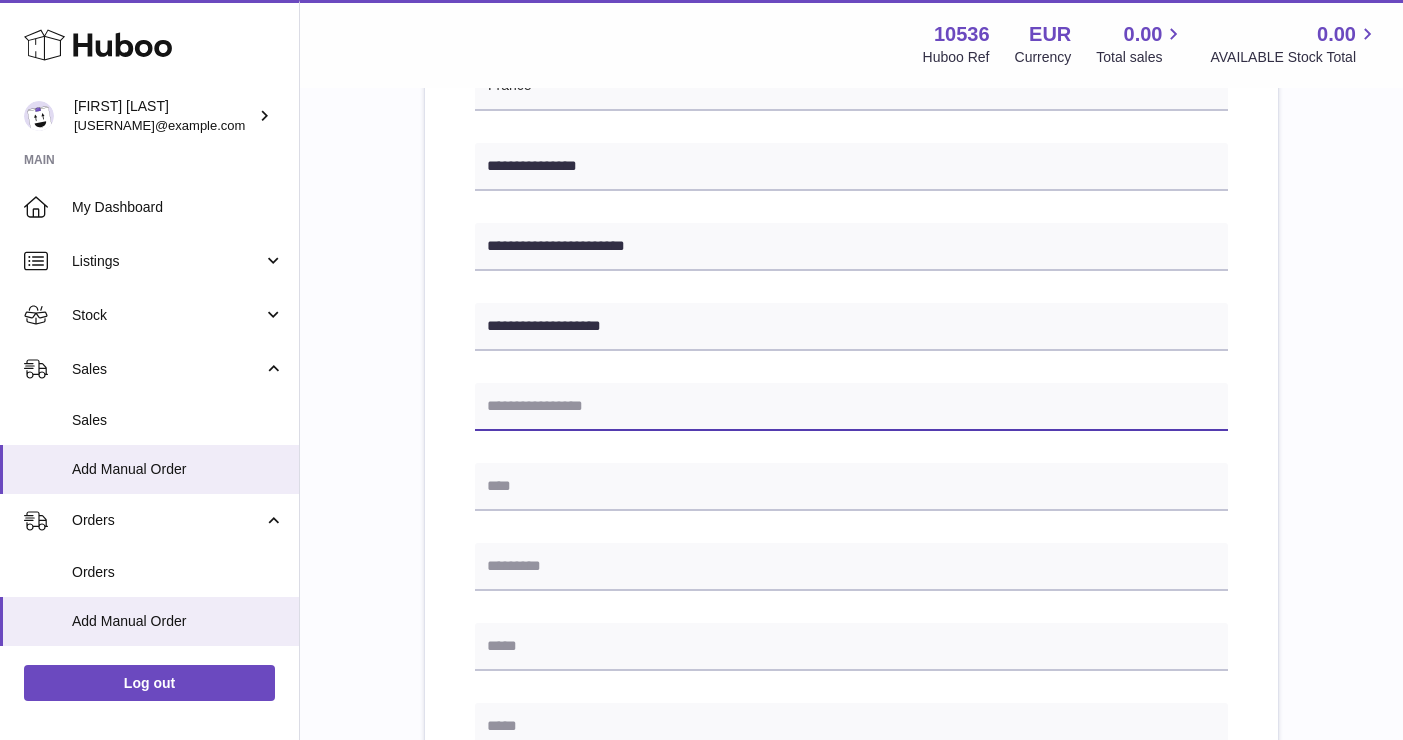 click at bounding box center (851, 407) 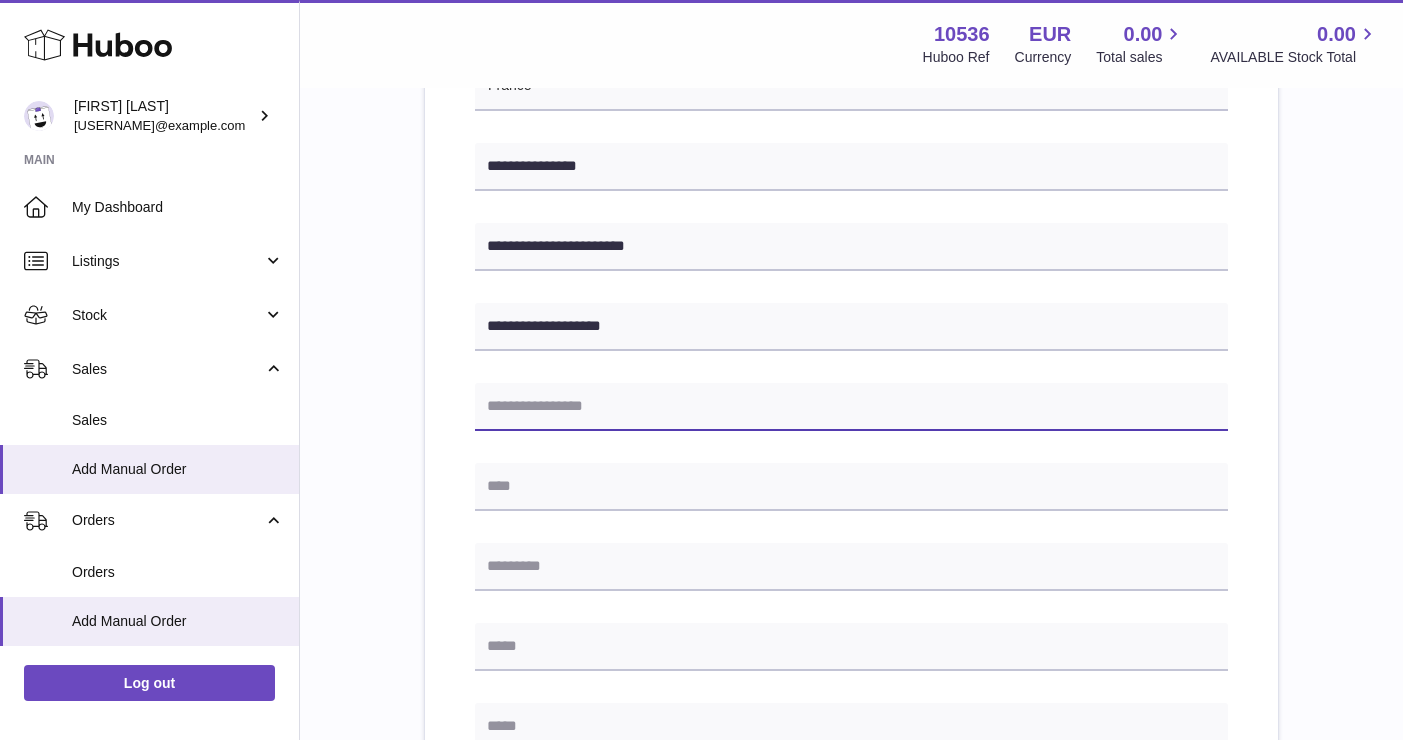 paste on "**********" 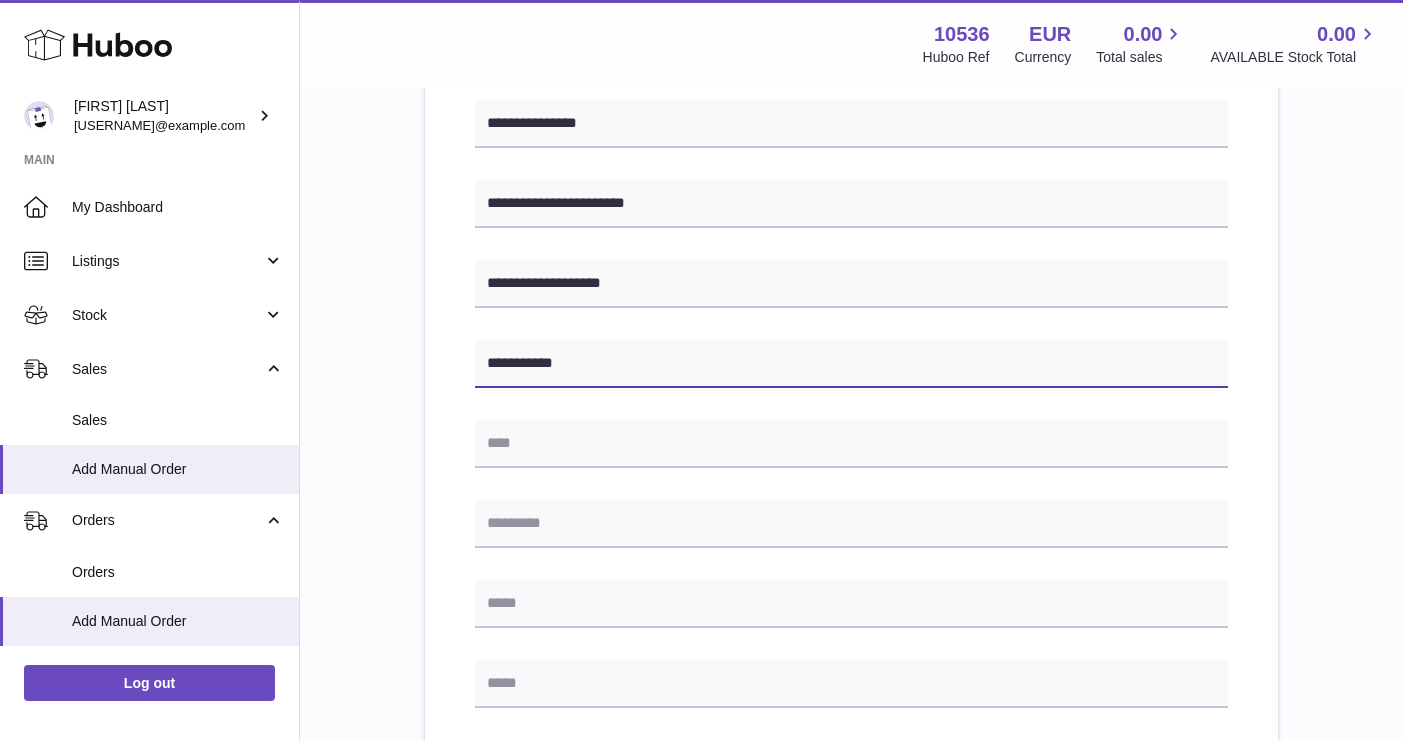 scroll, scrollTop: 469, scrollLeft: 0, axis: vertical 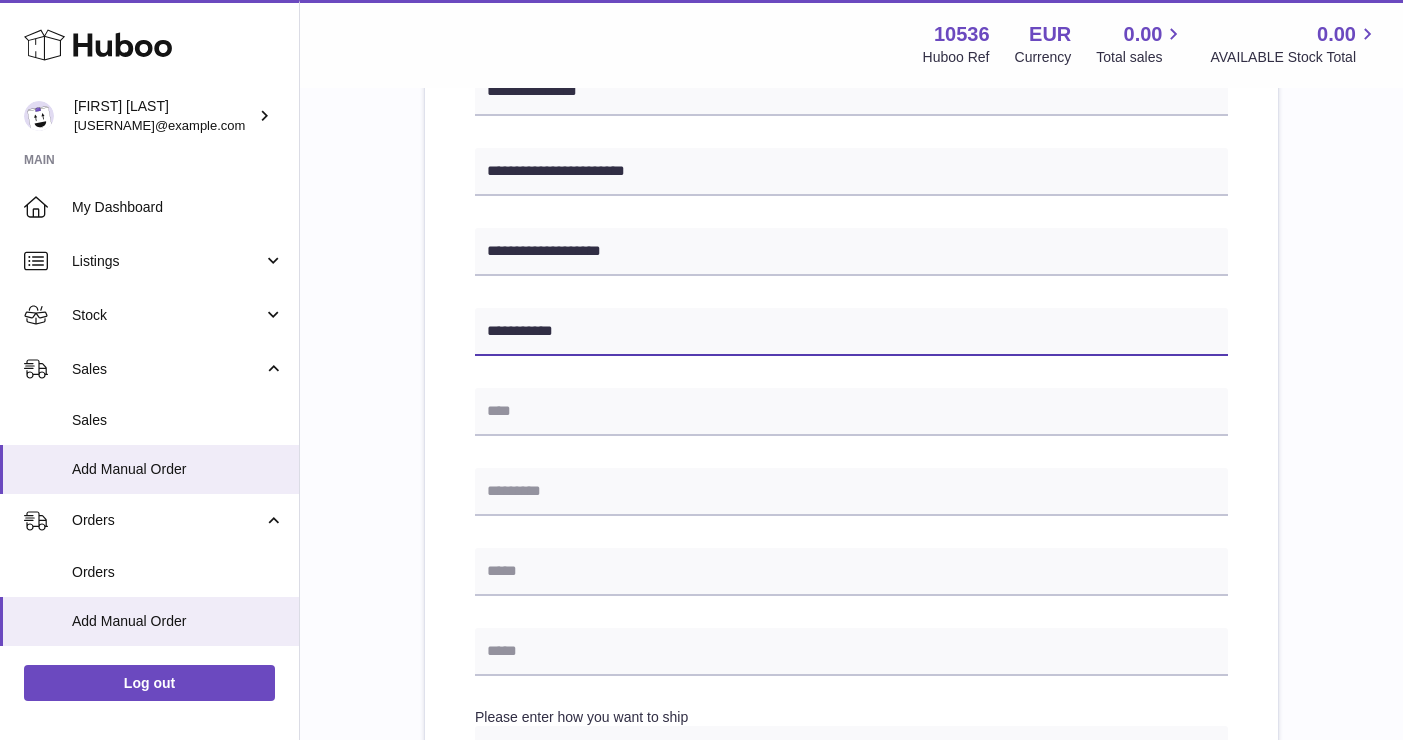 type on "**********" 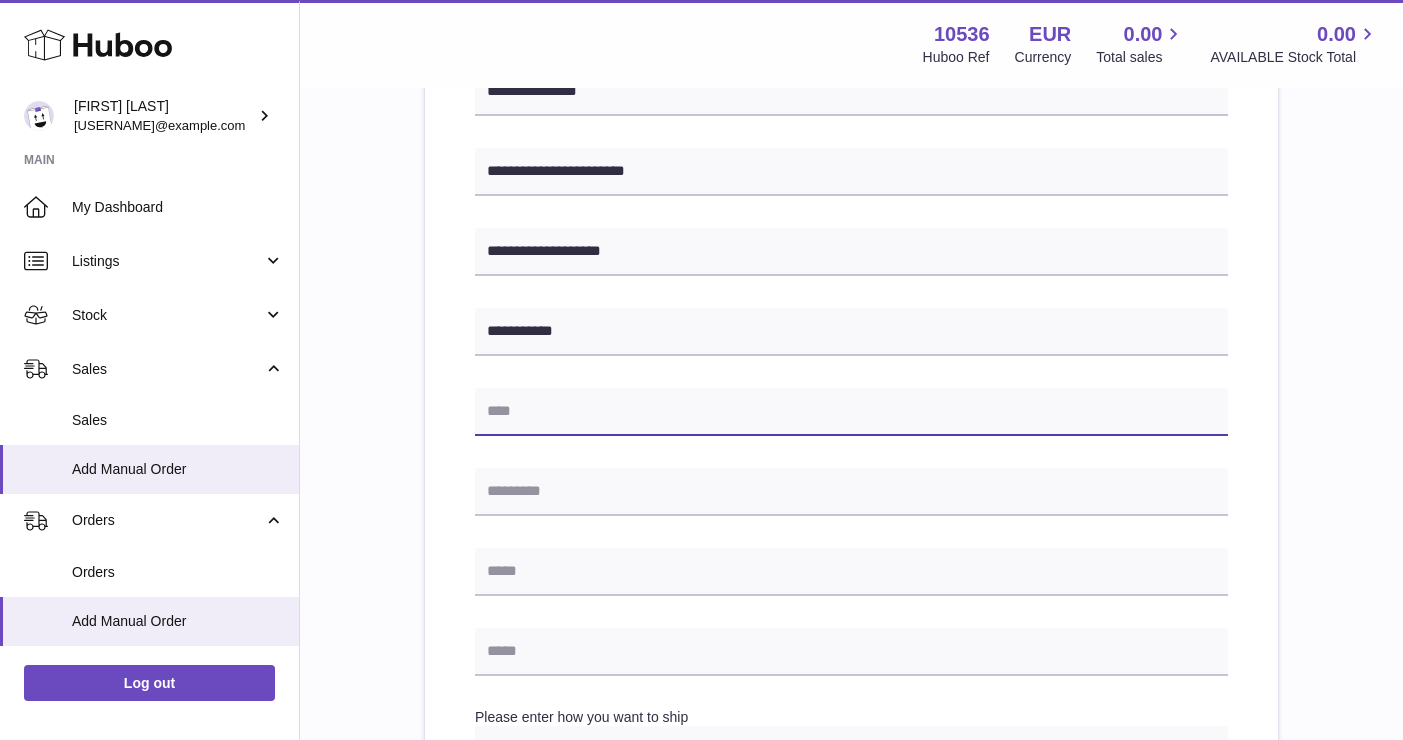 click at bounding box center [851, 412] 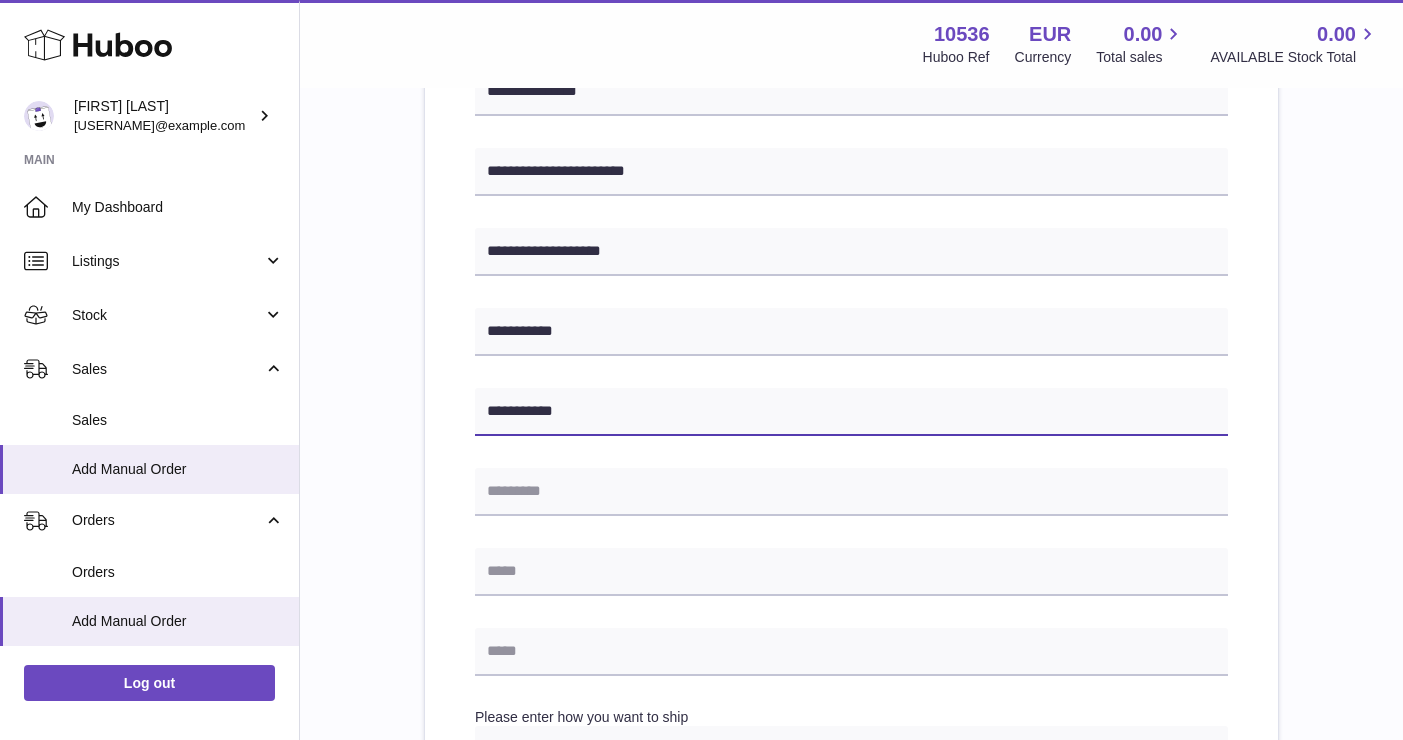 type on "**********" 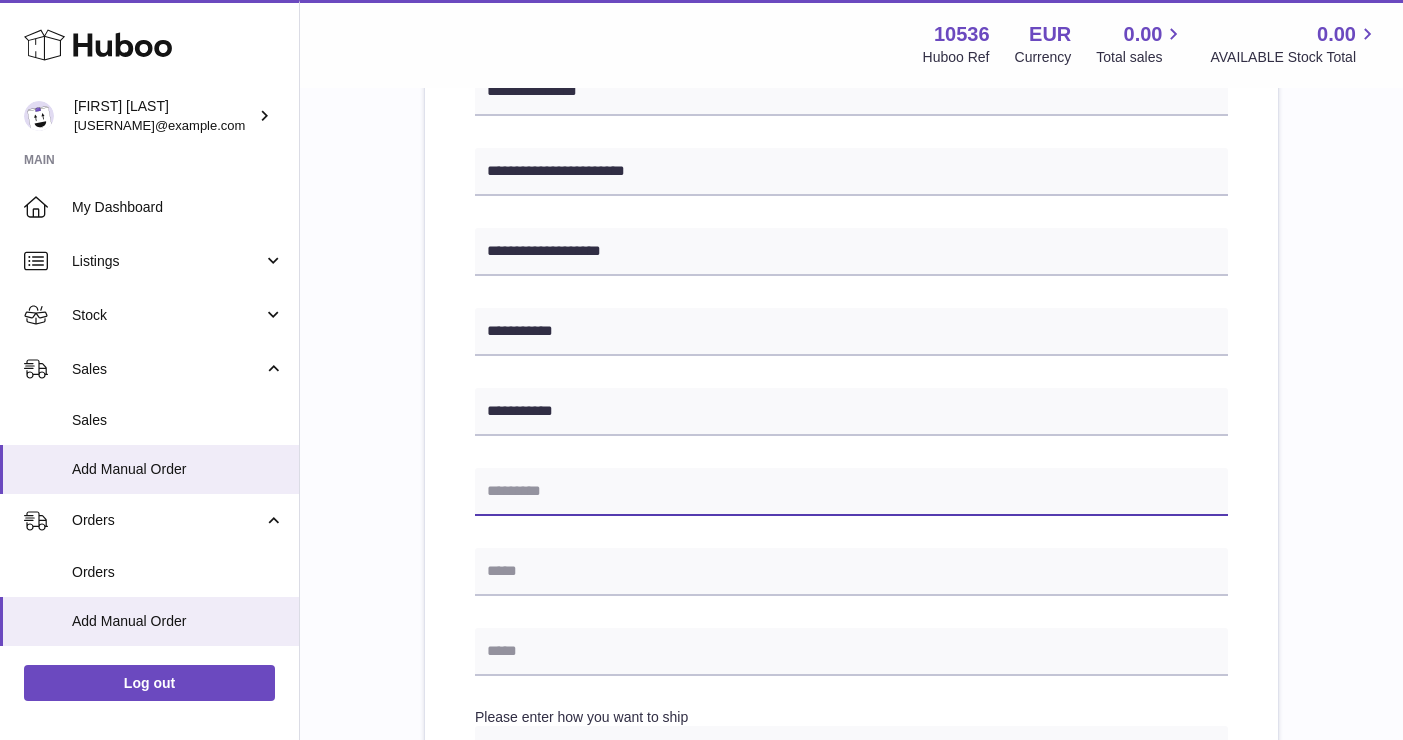 click at bounding box center [851, 492] 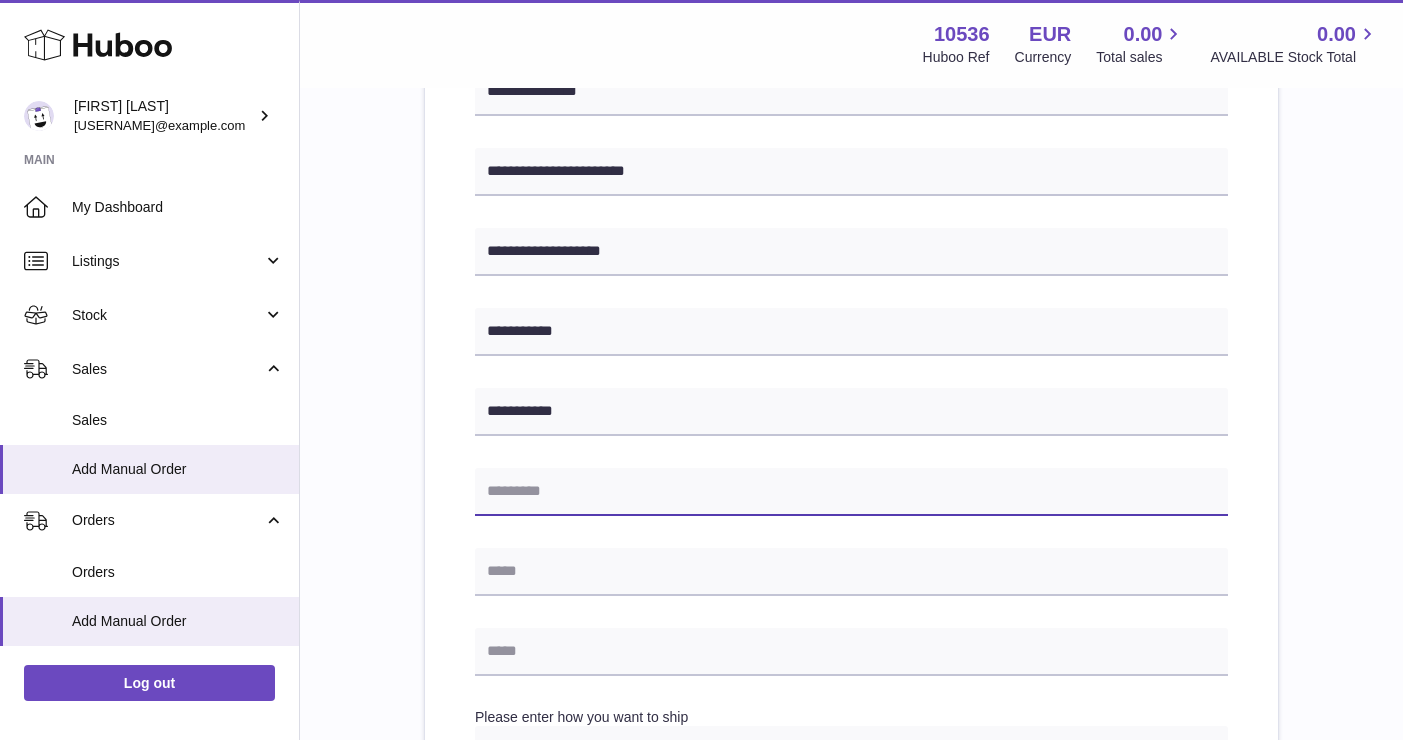 paste on "*****" 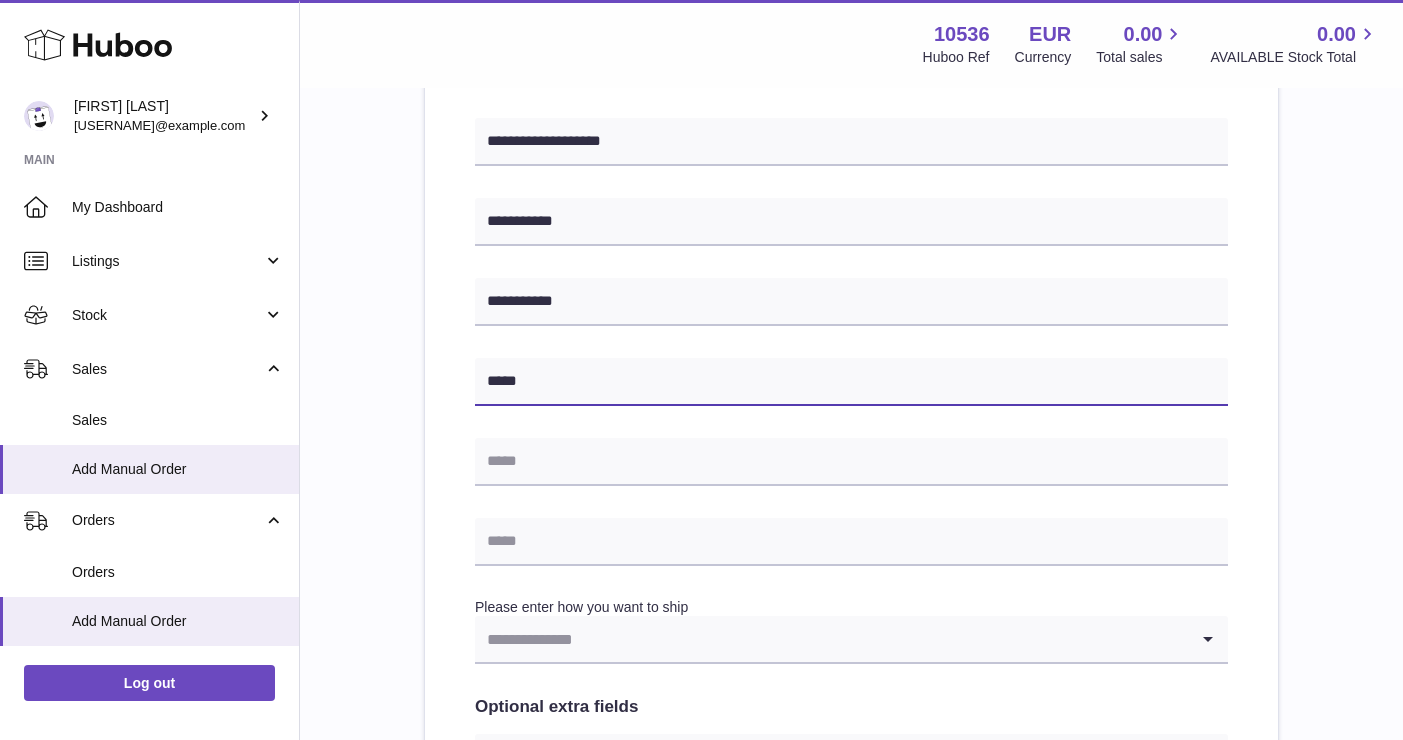 scroll, scrollTop: 584, scrollLeft: 0, axis: vertical 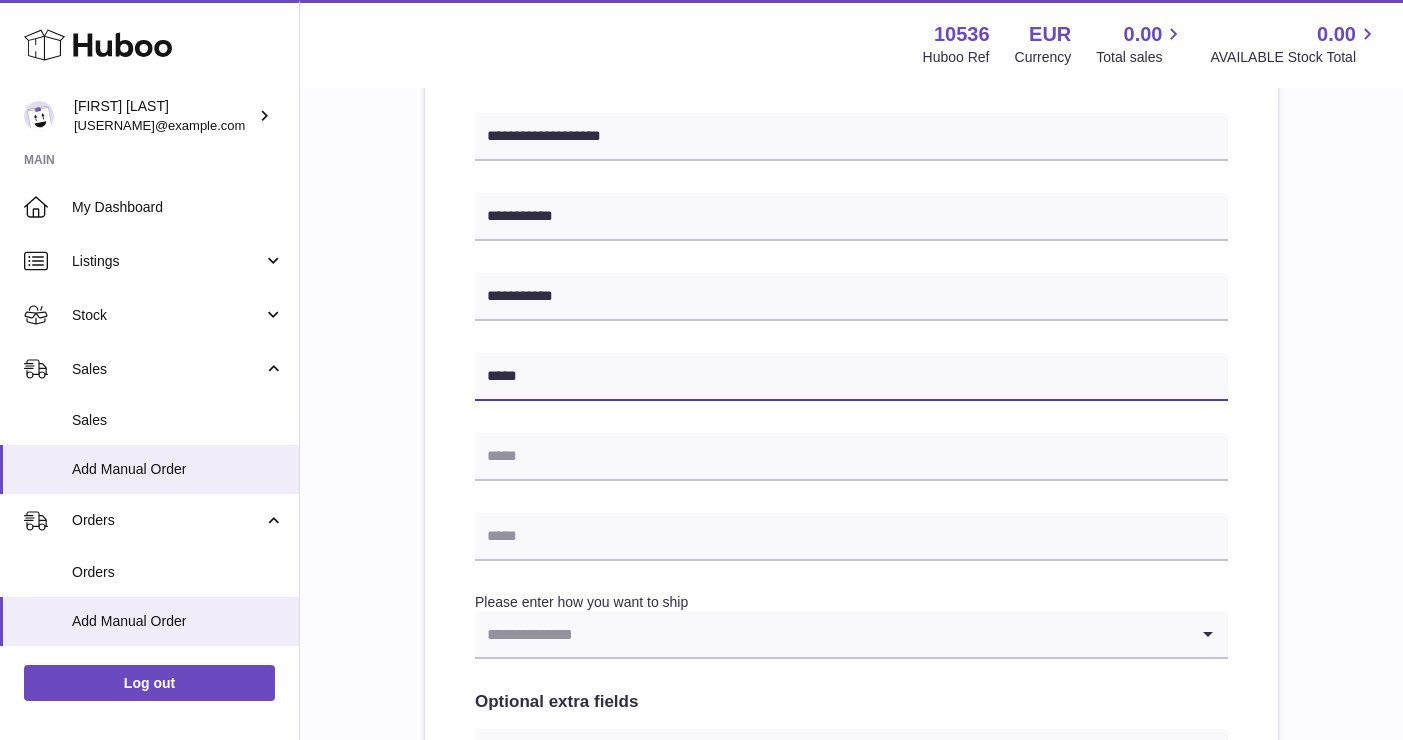 type on "*****" 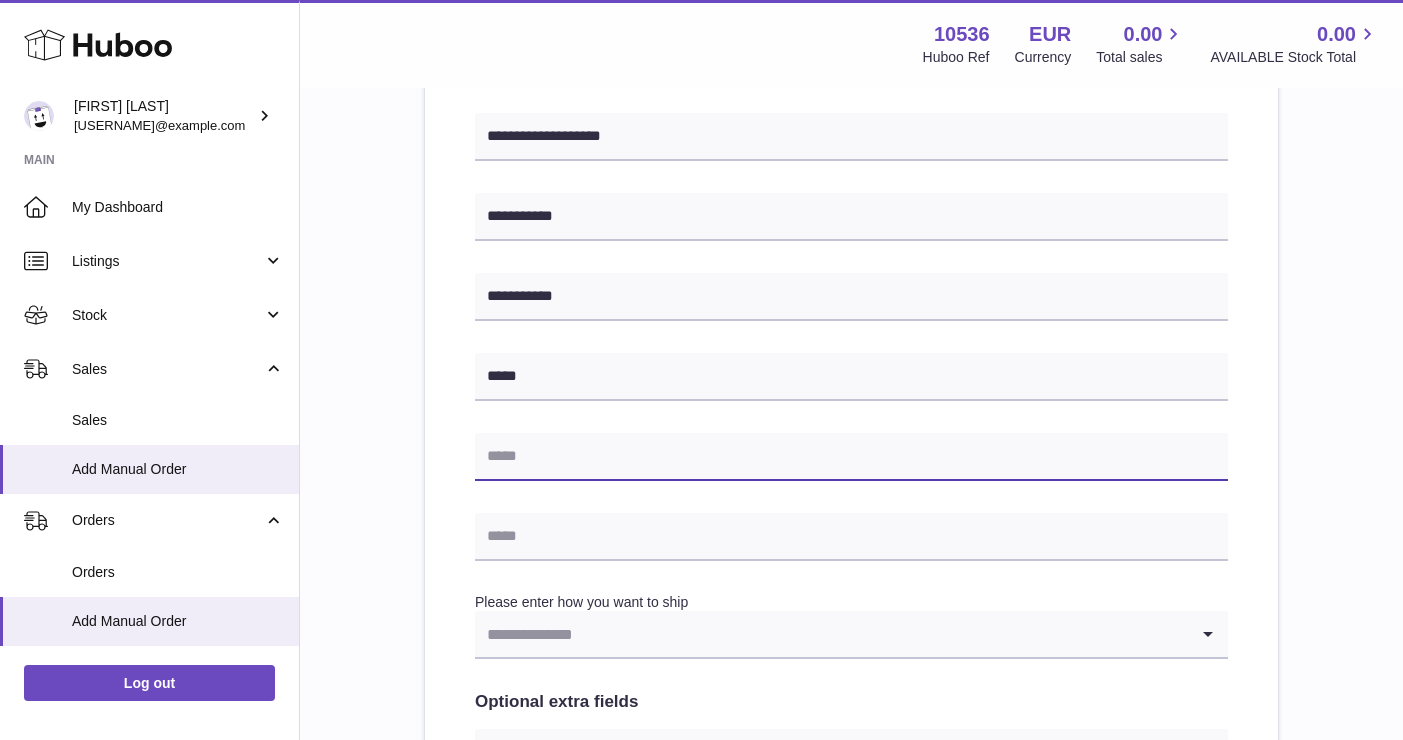 click at bounding box center (851, 457) 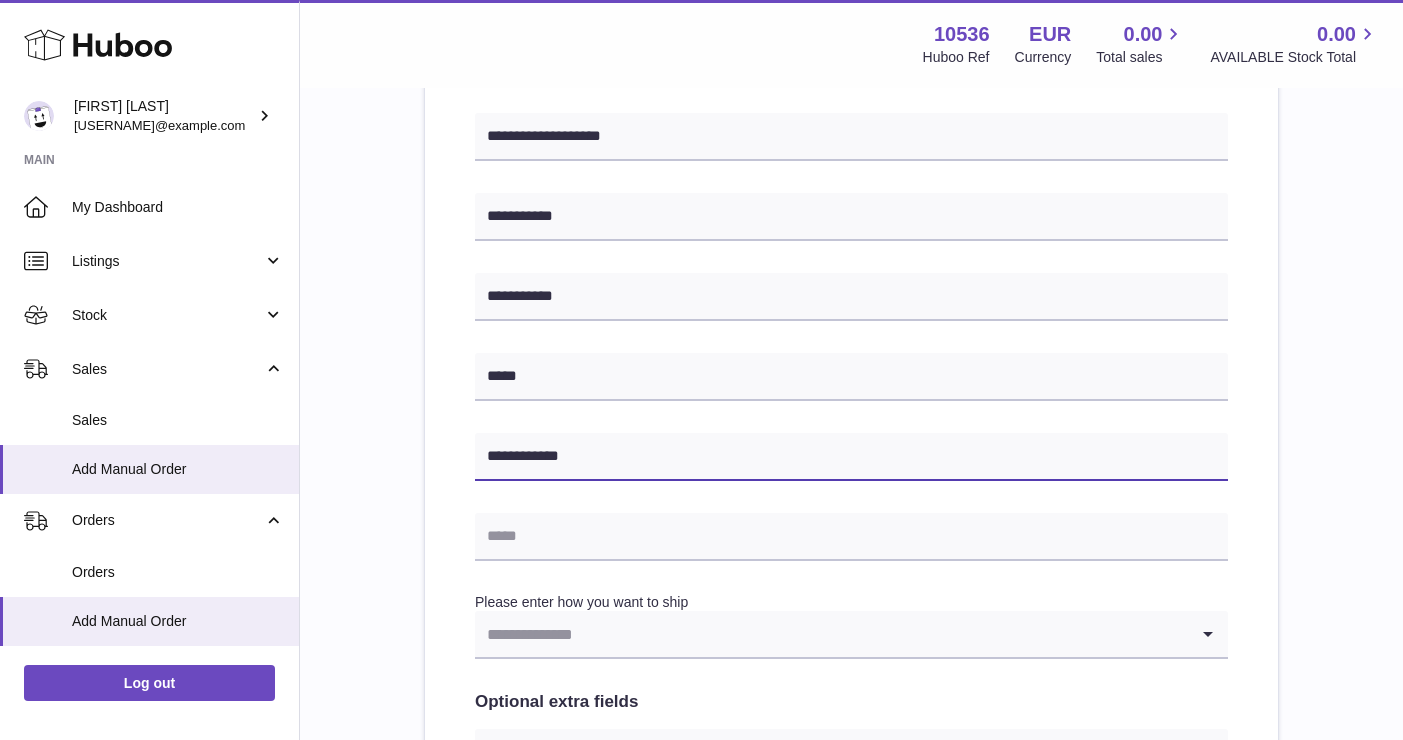 click on "**********" at bounding box center (851, 457) 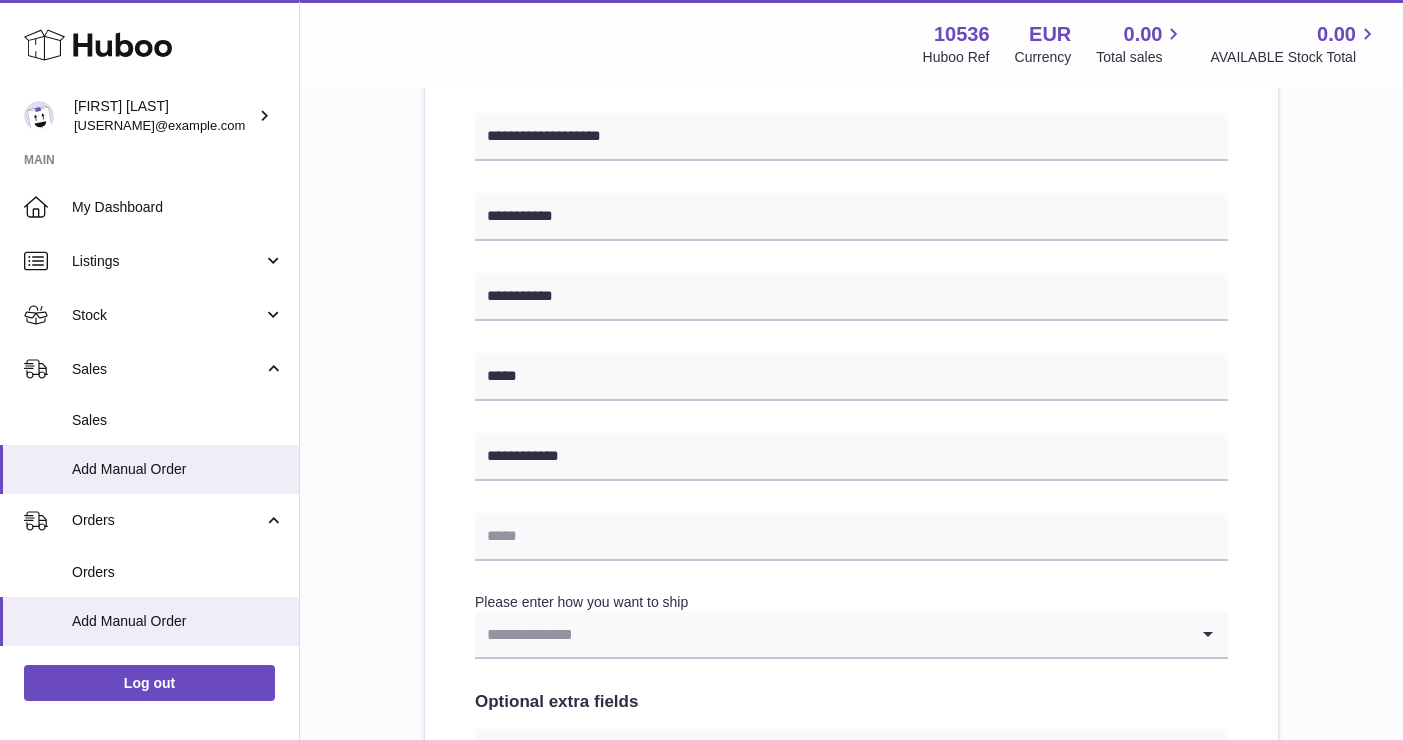 click on "**********" at bounding box center [851, 361] 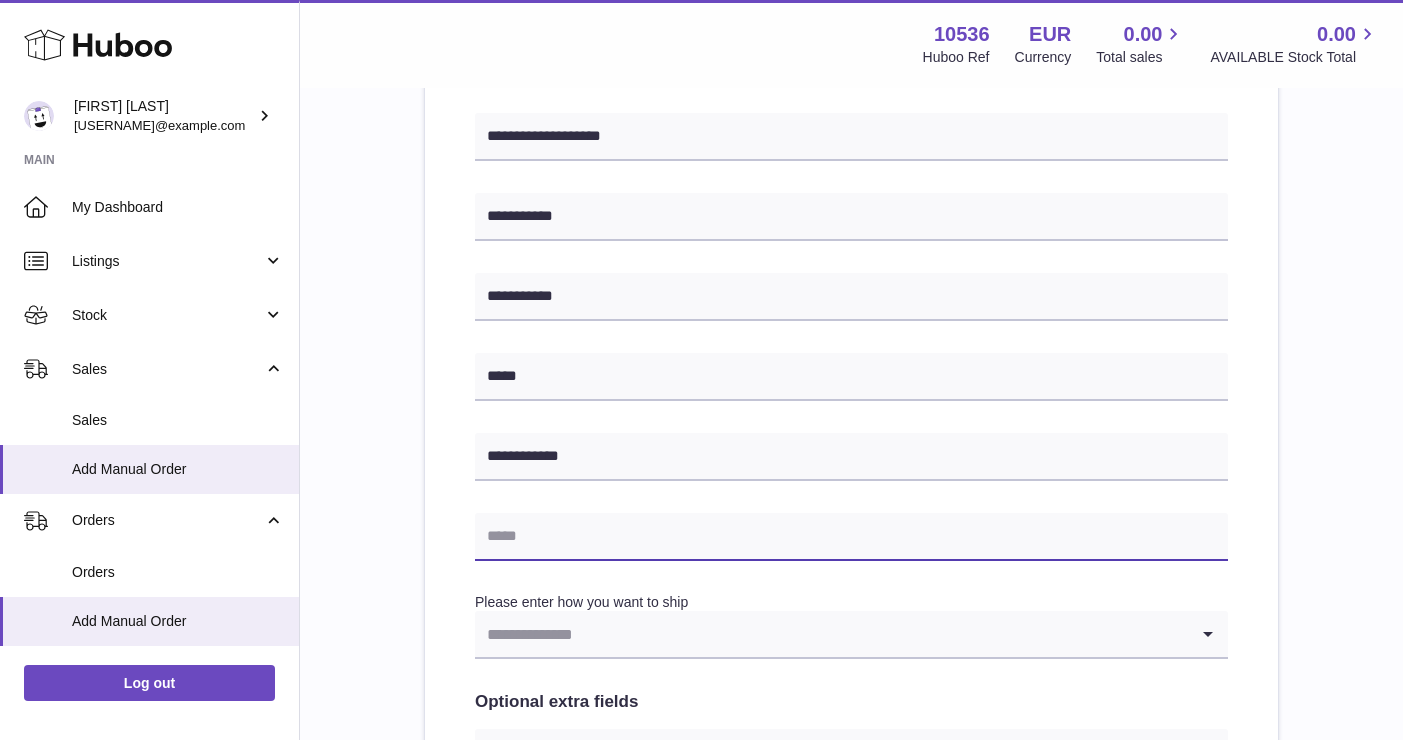 click at bounding box center [851, 537] 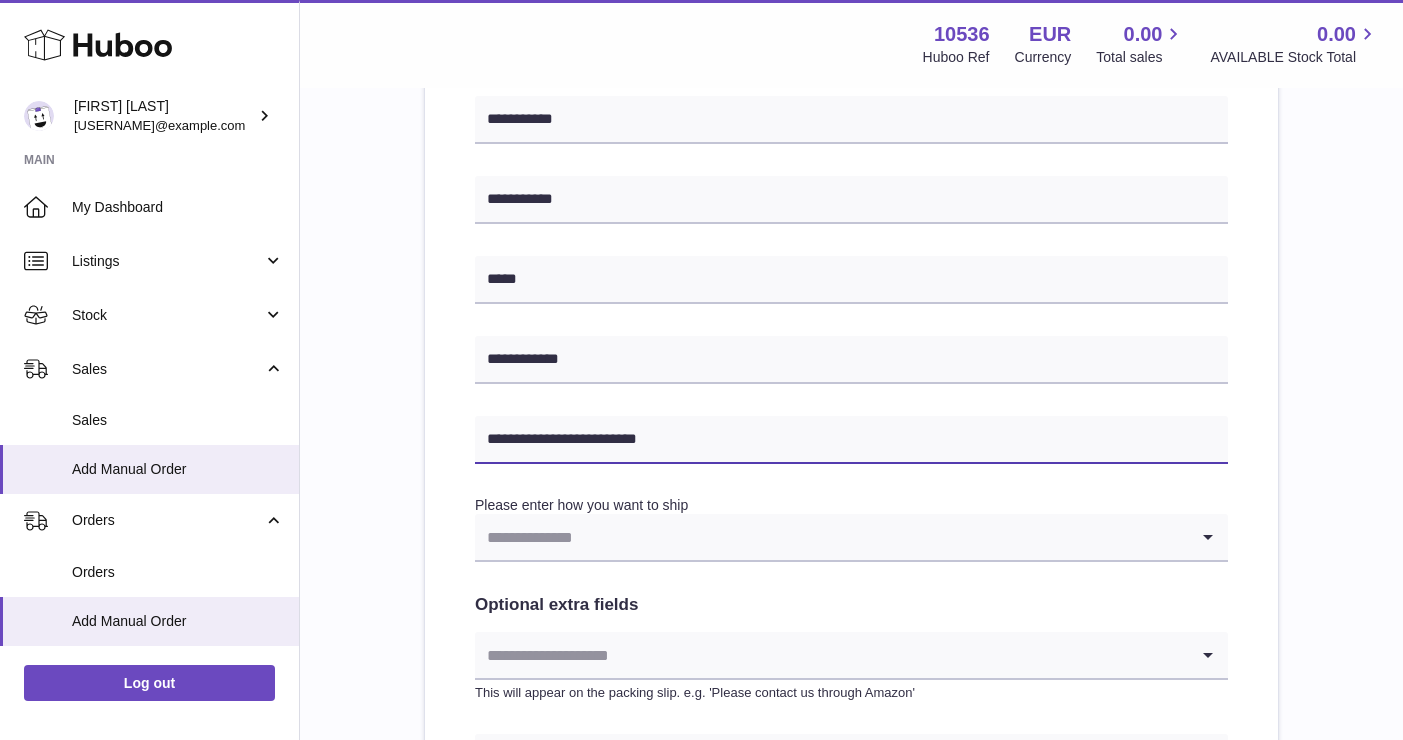 scroll, scrollTop: 826, scrollLeft: 0, axis: vertical 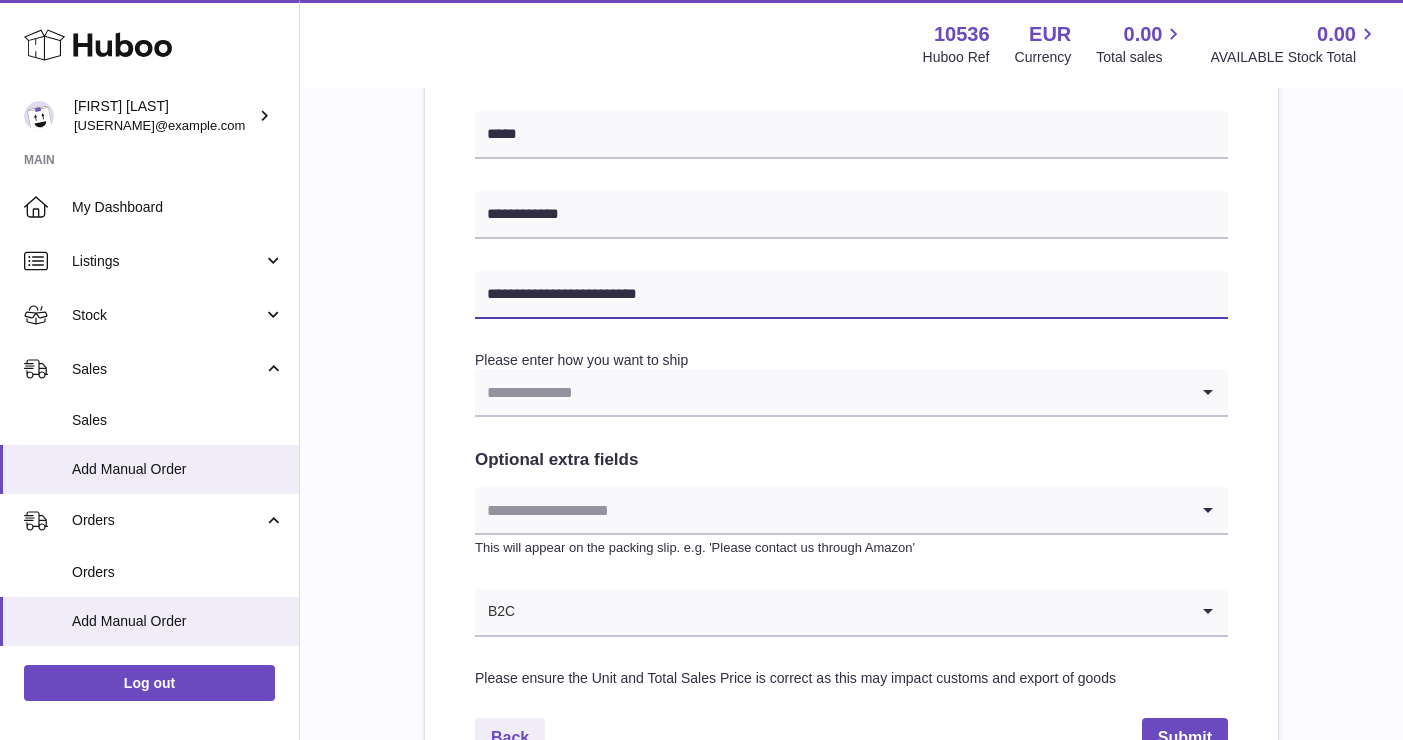 type on "**********" 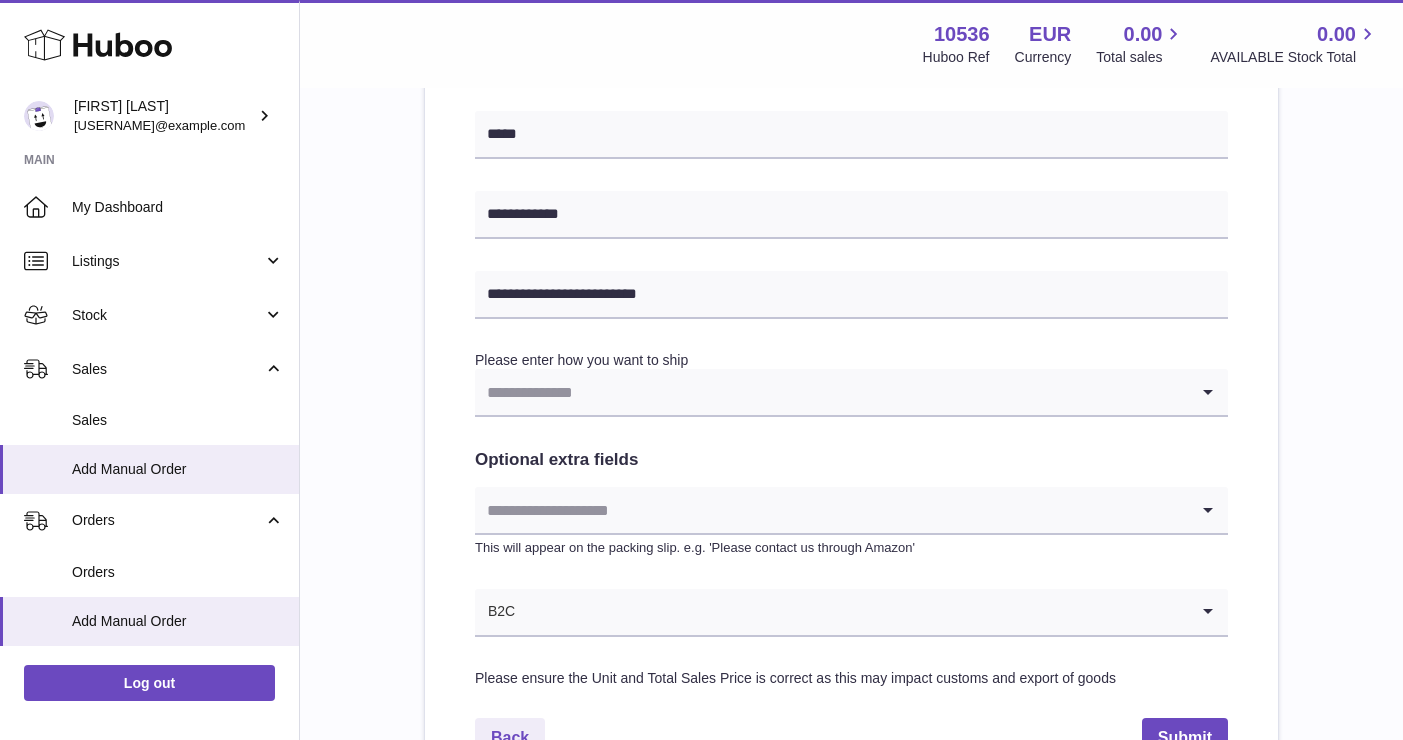 click at bounding box center [831, 392] 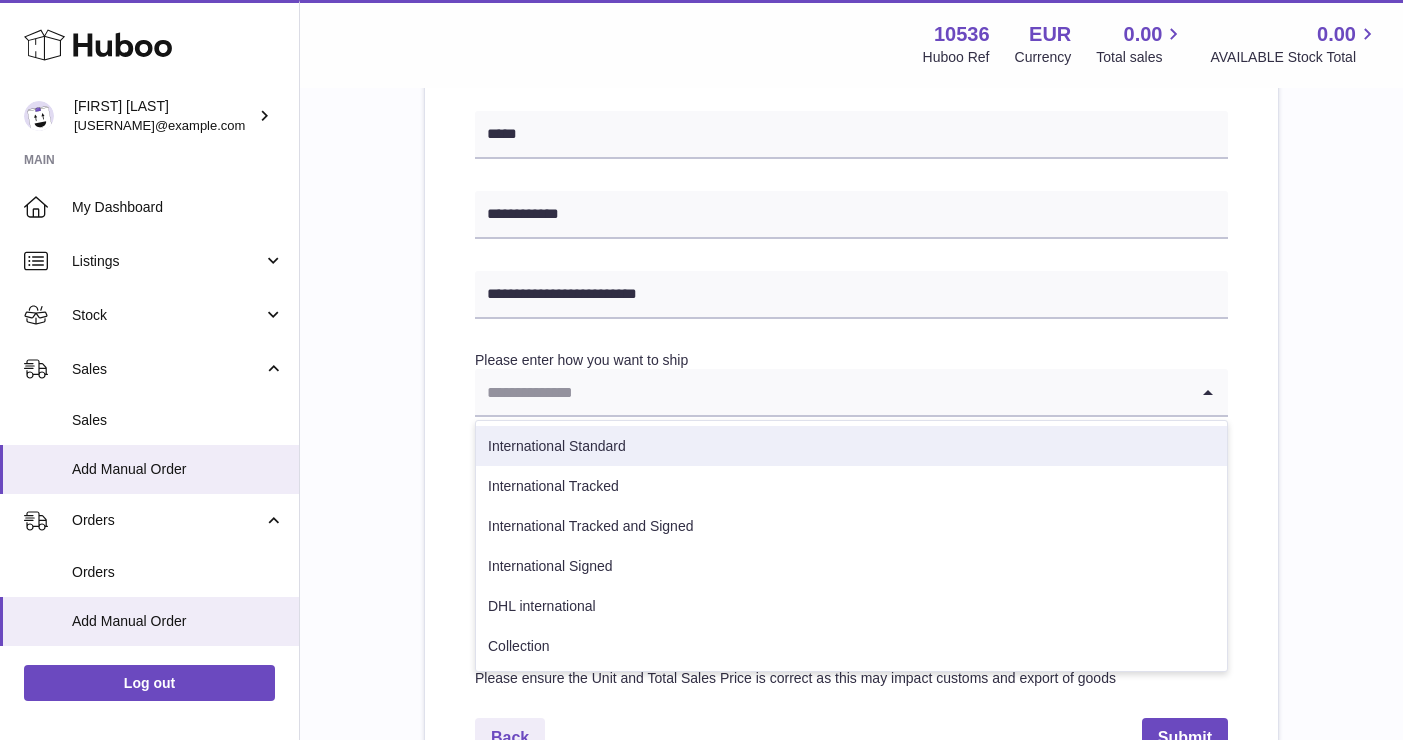 click on "International Standard" at bounding box center (851, 446) 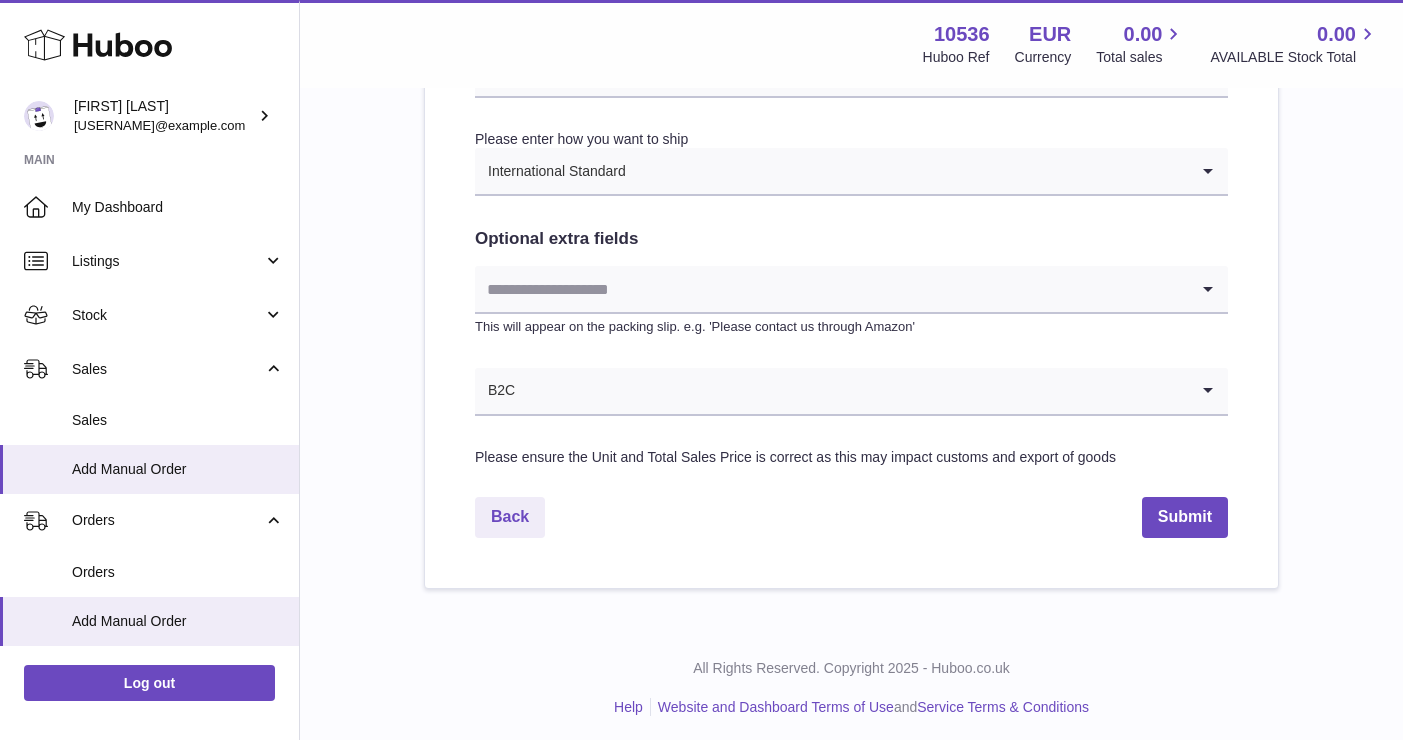 scroll, scrollTop: 1046, scrollLeft: 0, axis: vertical 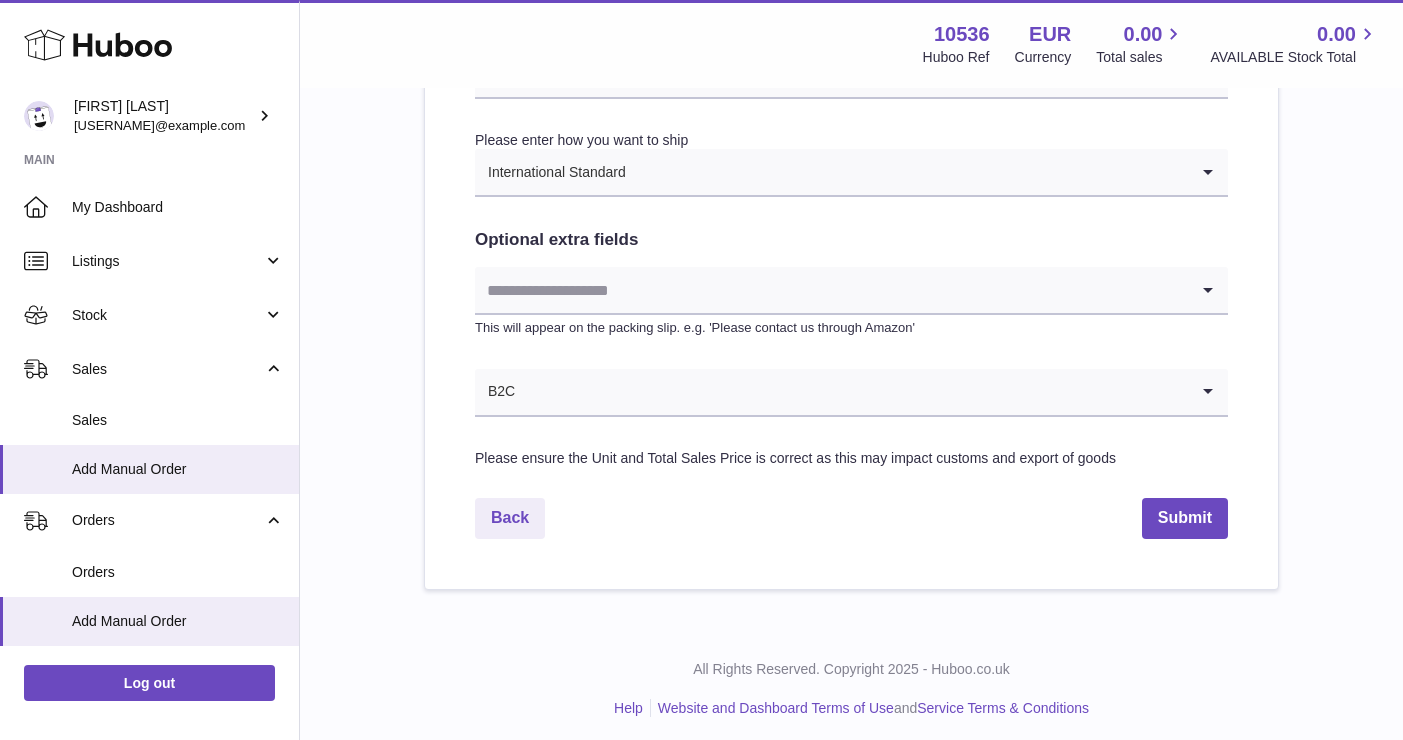 click at bounding box center [831, 290] 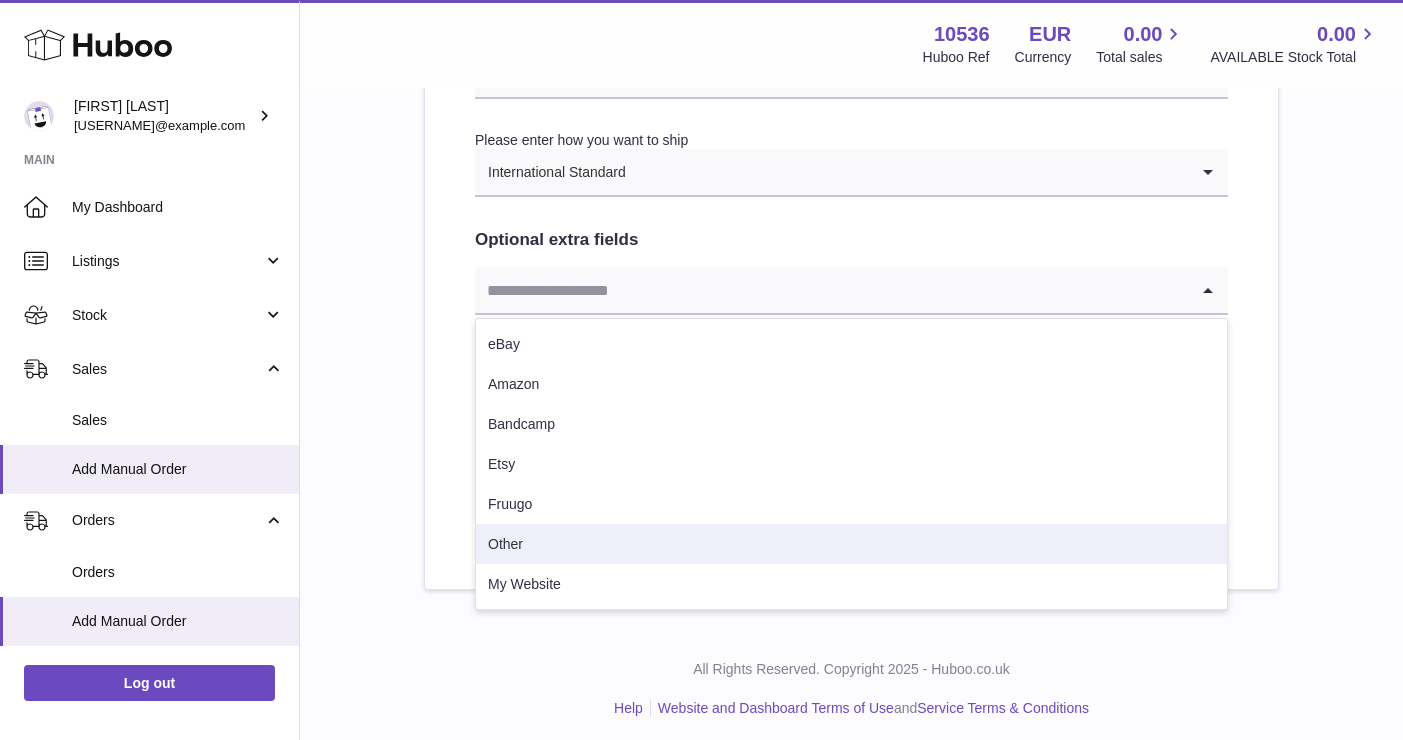 click on "Other" at bounding box center (851, 544) 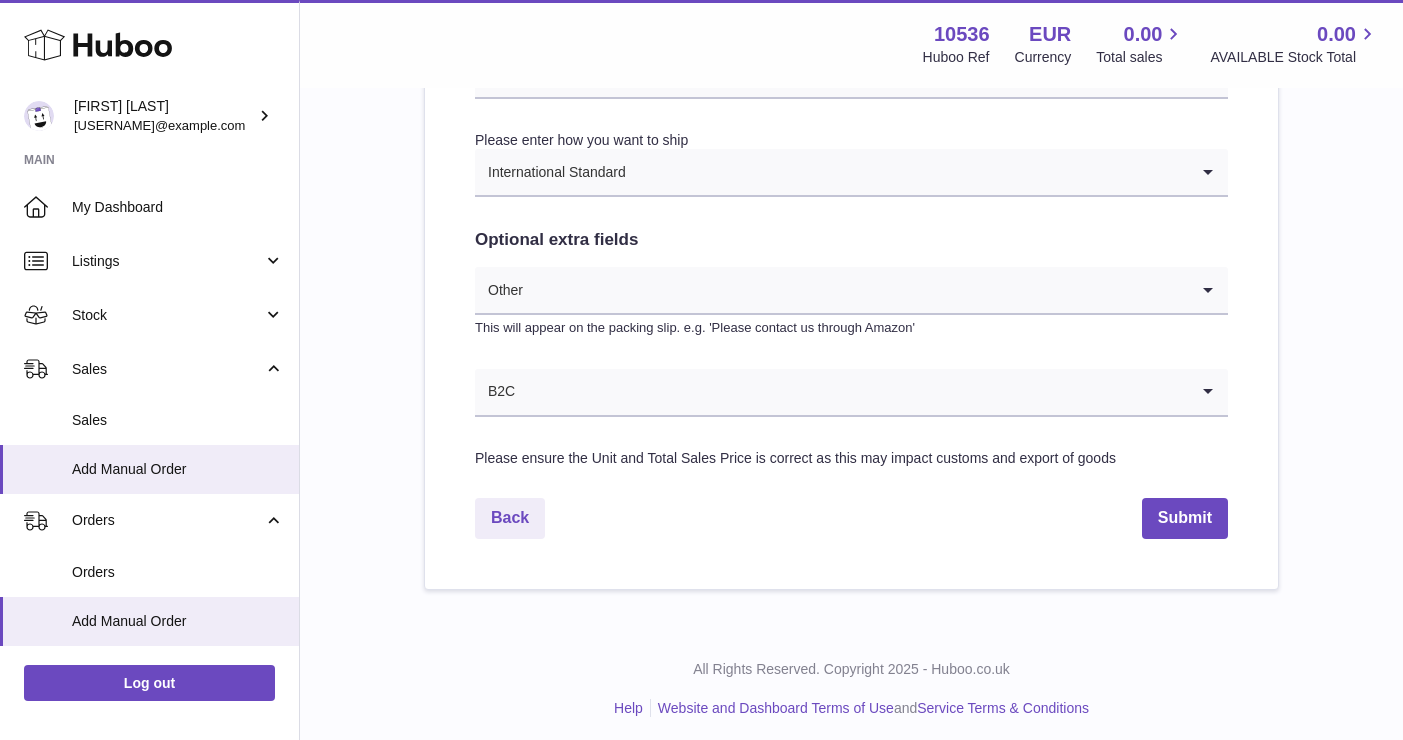 click at bounding box center (852, 392) 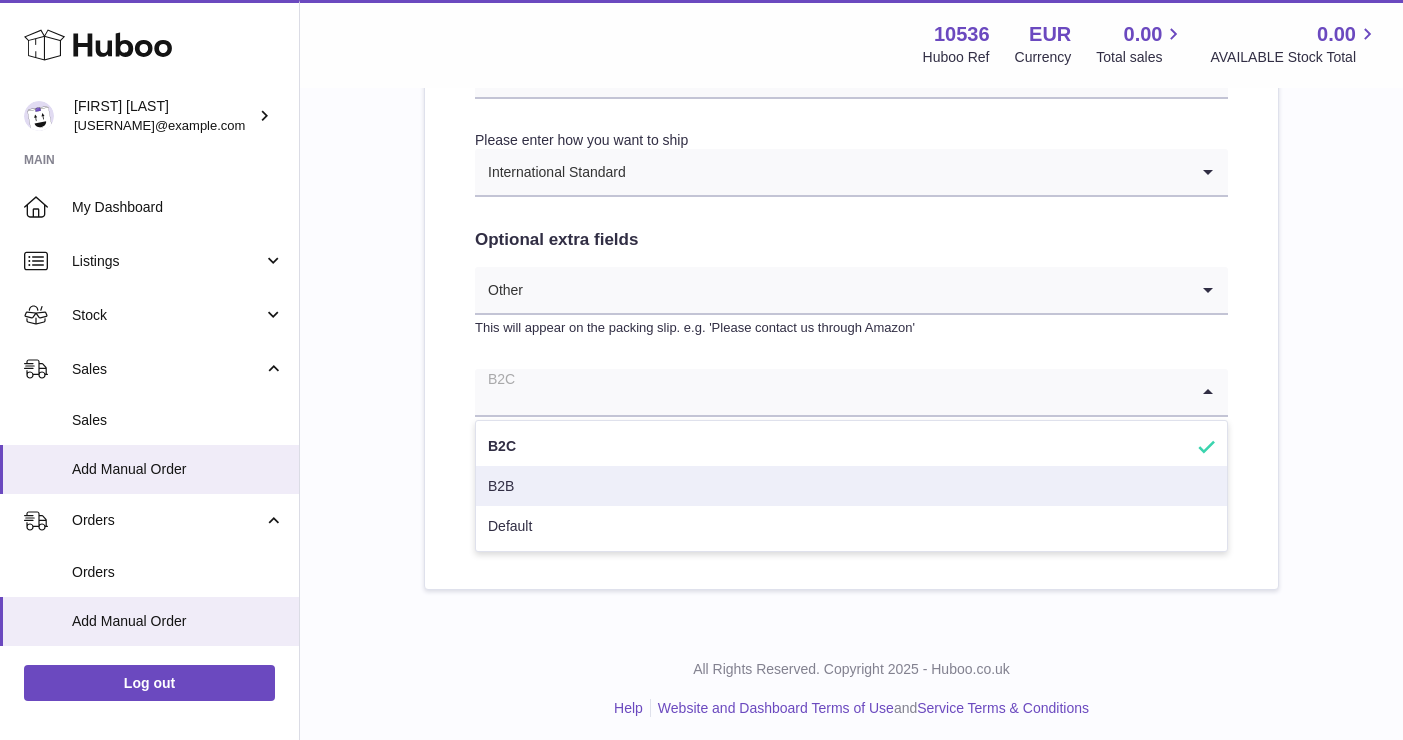 click on "B2B" at bounding box center [851, 486] 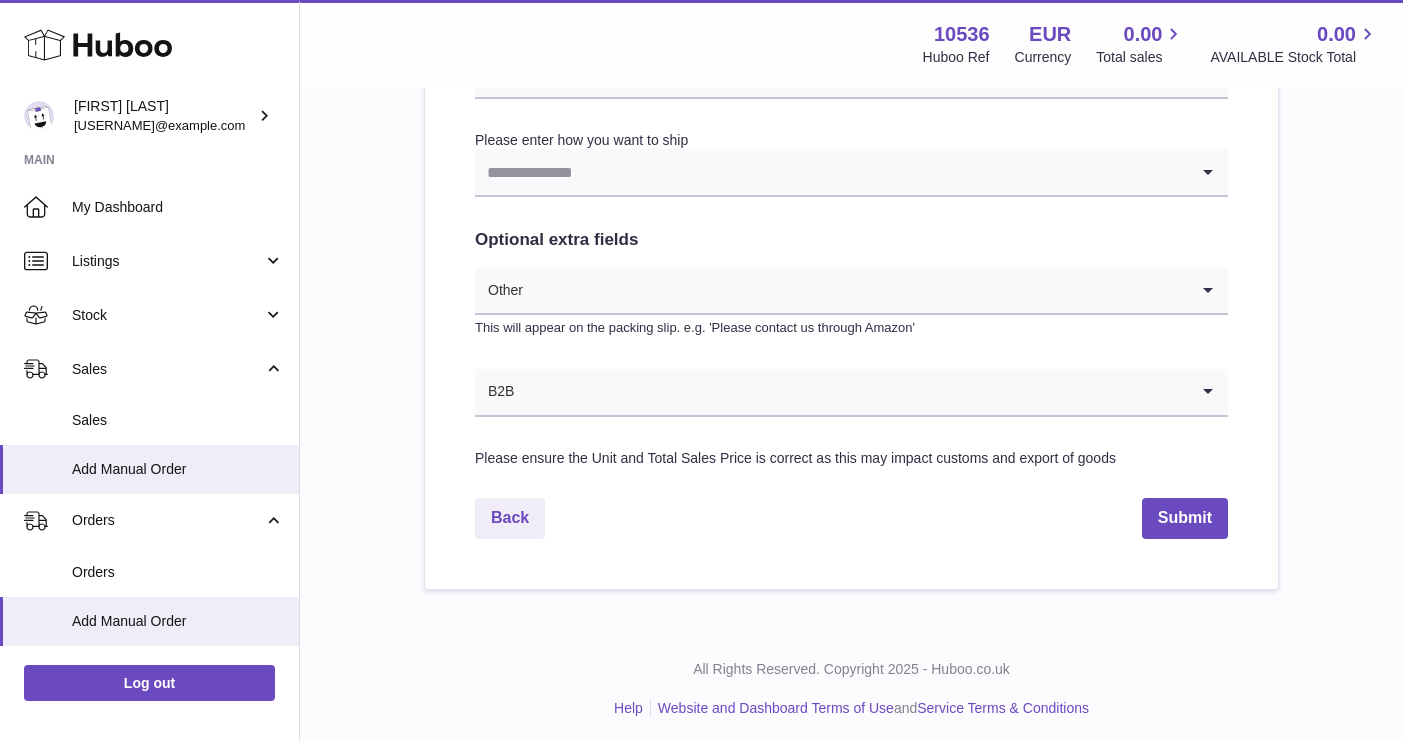 click at bounding box center [831, 172] 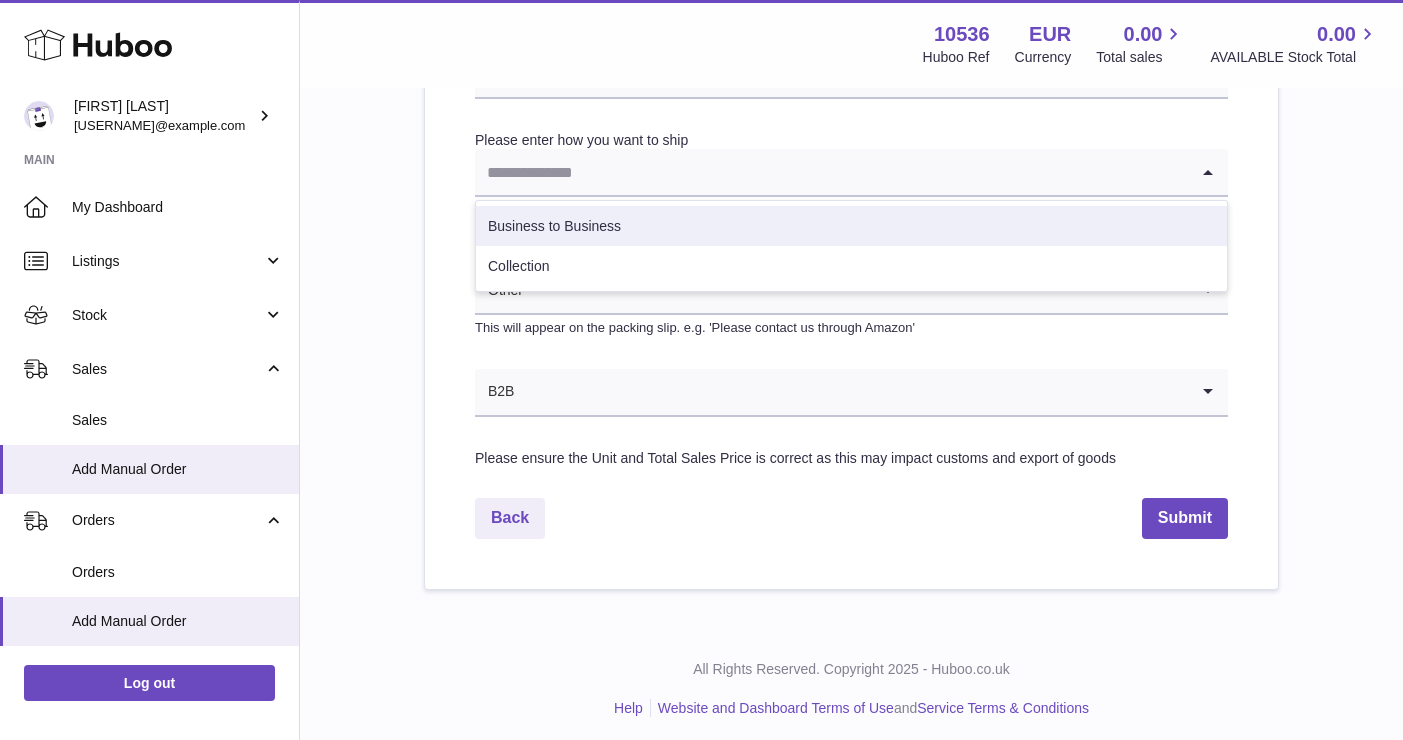 click on "Business to Business" at bounding box center [851, 226] 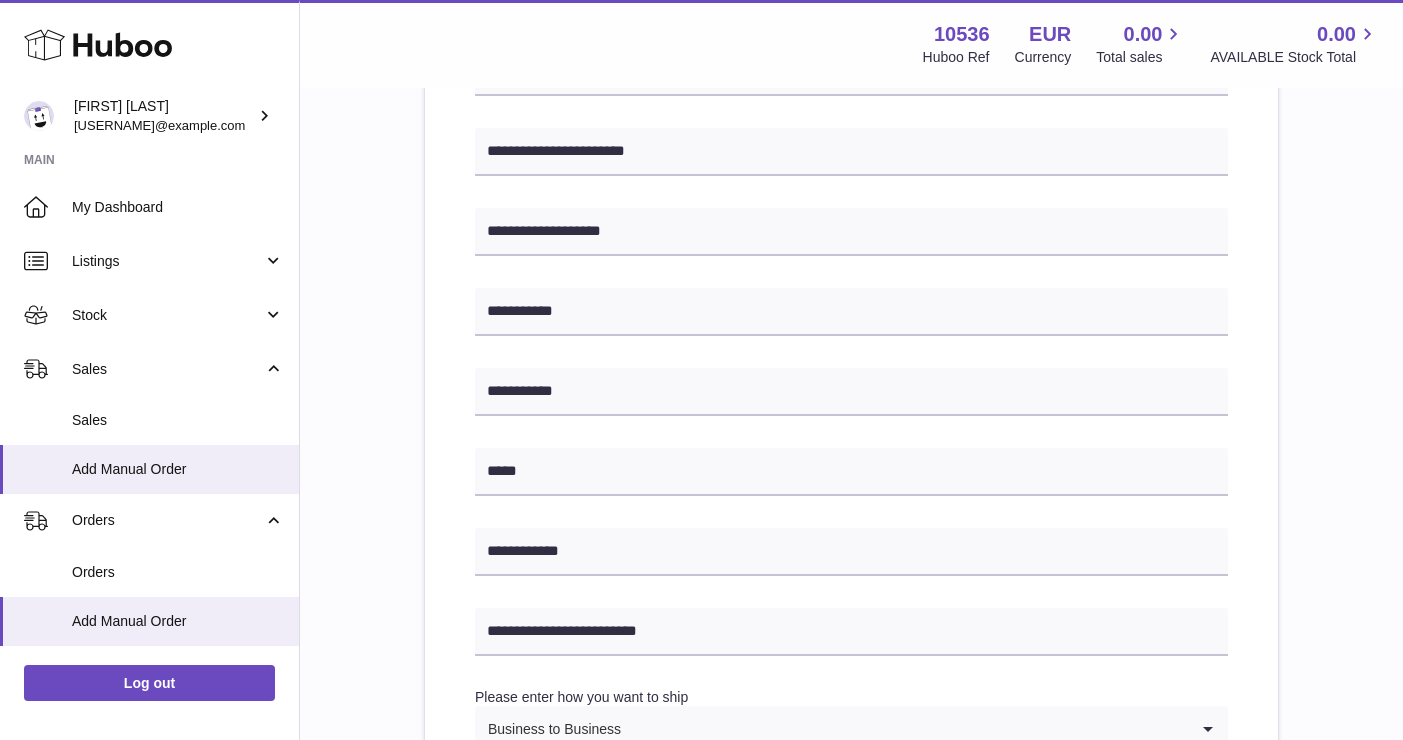 scroll, scrollTop: 490, scrollLeft: 0, axis: vertical 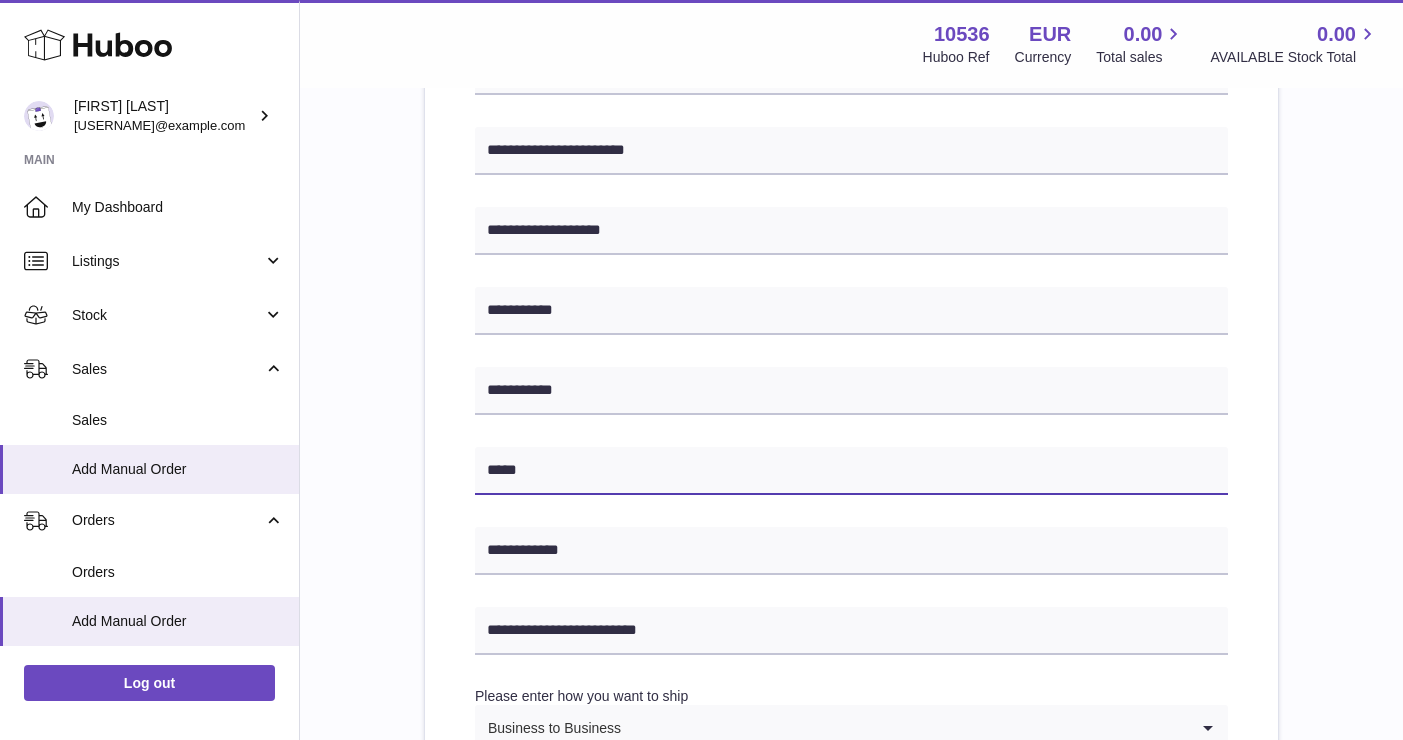 drag, startPoint x: 552, startPoint y: 481, endPoint x: 469, endPoint y: 463, distance: 84.92938 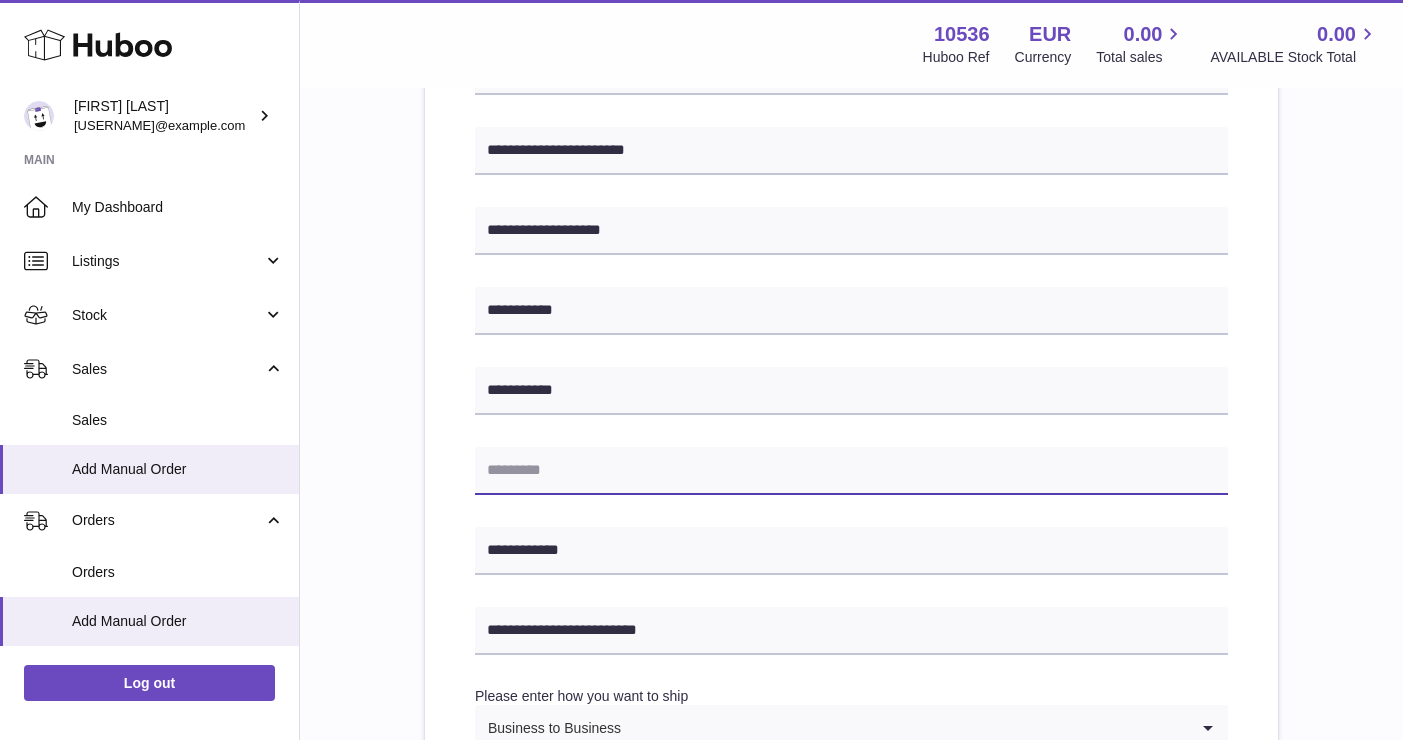 paste on "*****" 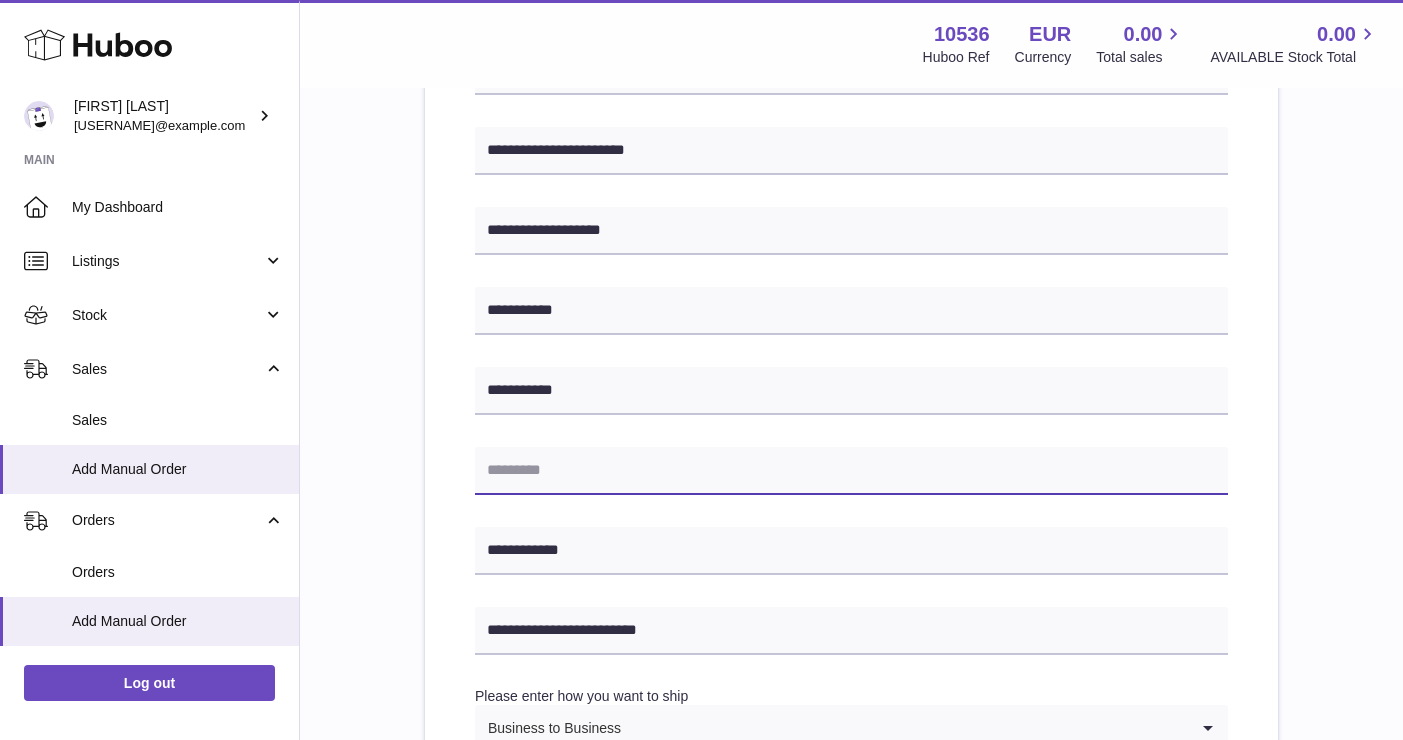 type on "*****" 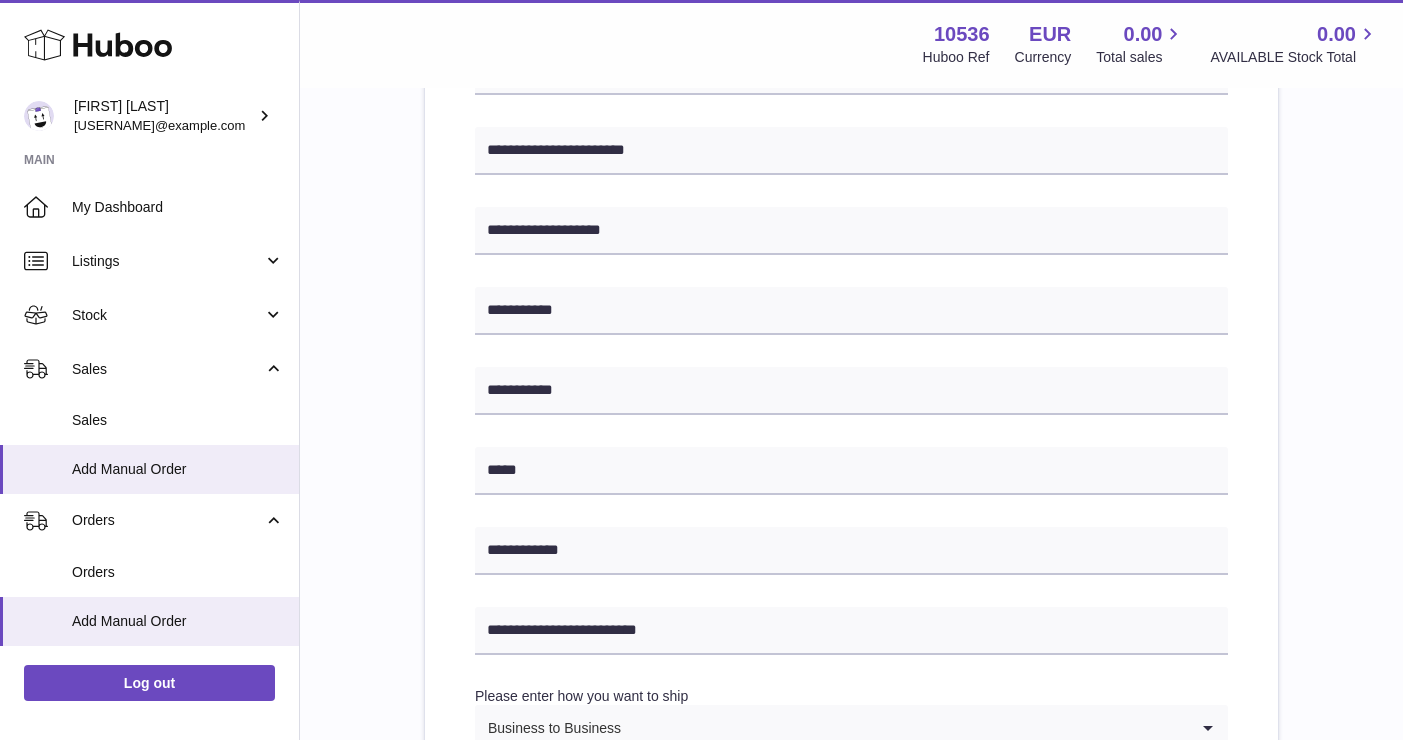 click on "**********" at bounding box center (851, 491) 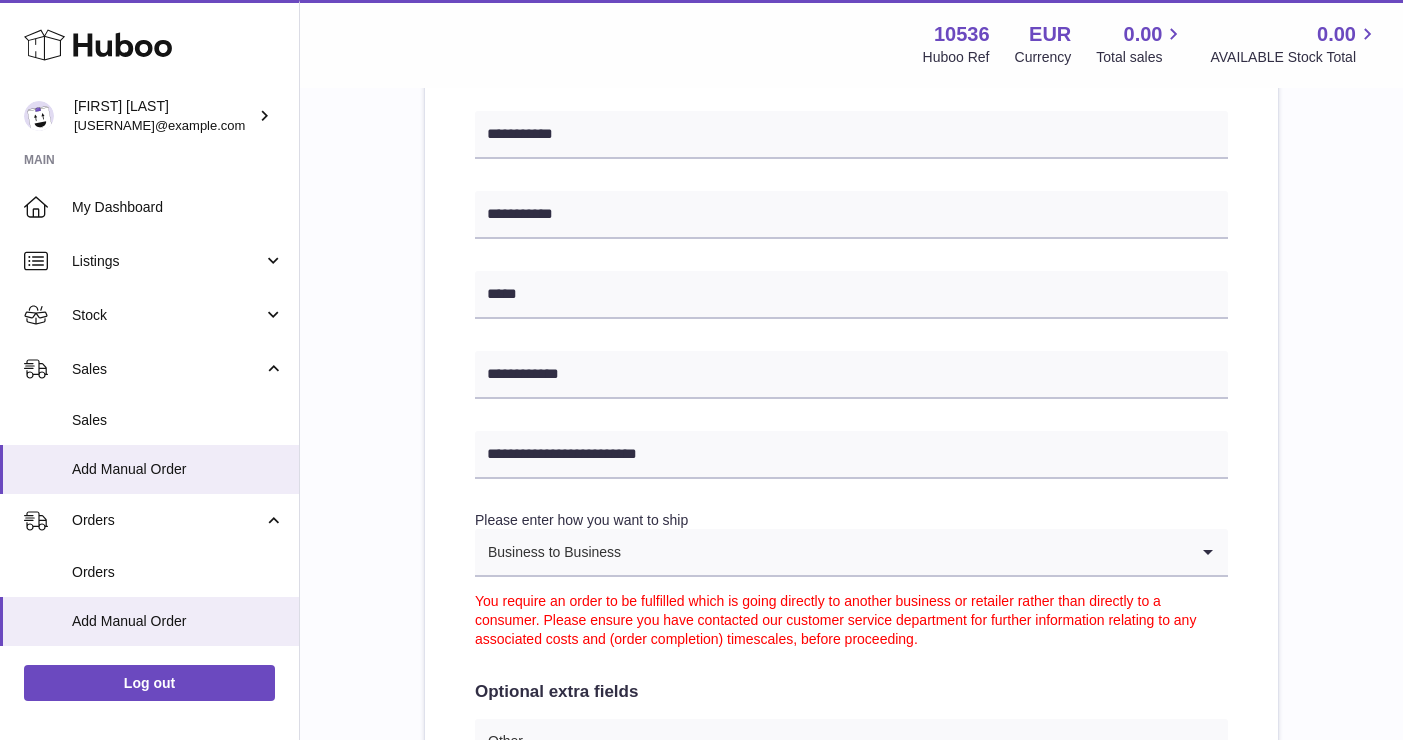 scroll, scrollTop: 648, scrollLeft: 0, axis: vertical 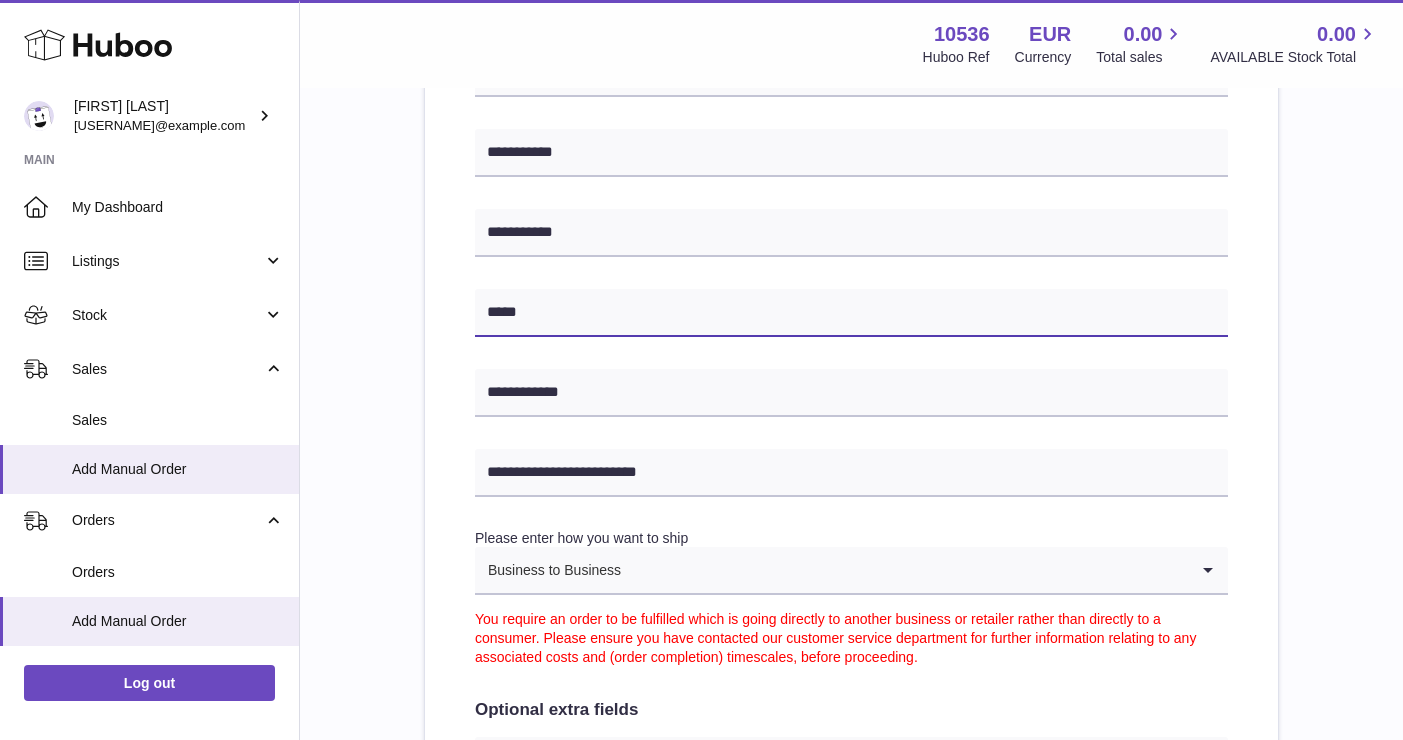 drag, startPoint x: 534, startPoint y: 310, endPoint x: 437, endPoint y: 308, distance: 97.020615 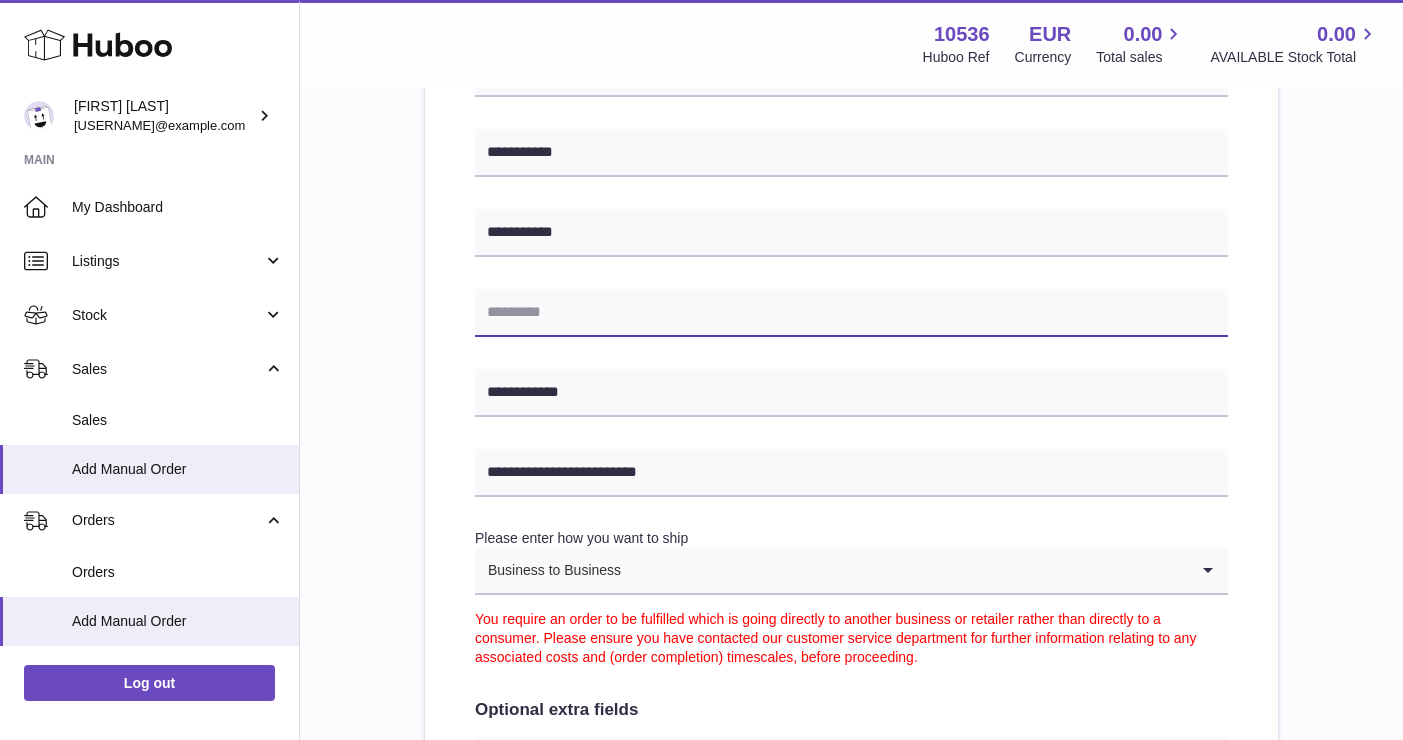 paste on "*****" 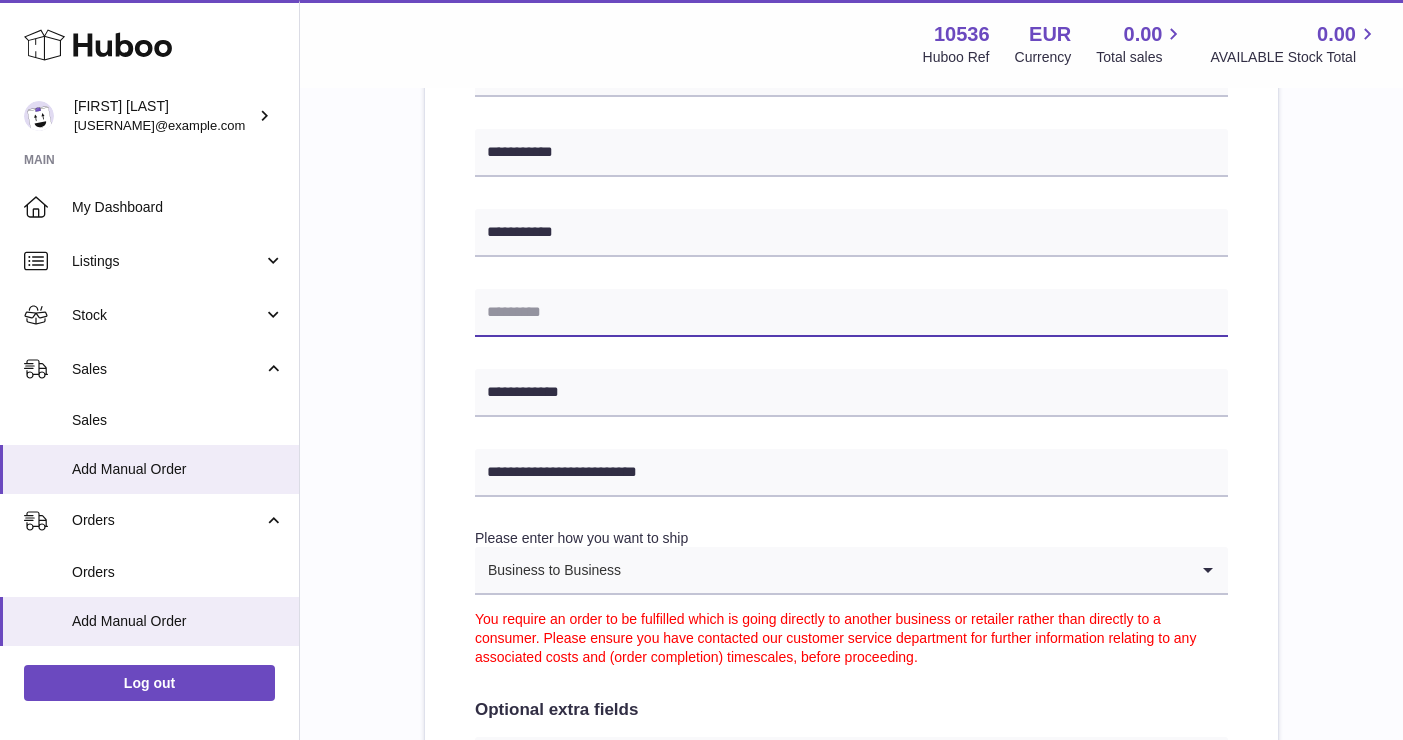 type on "*****" 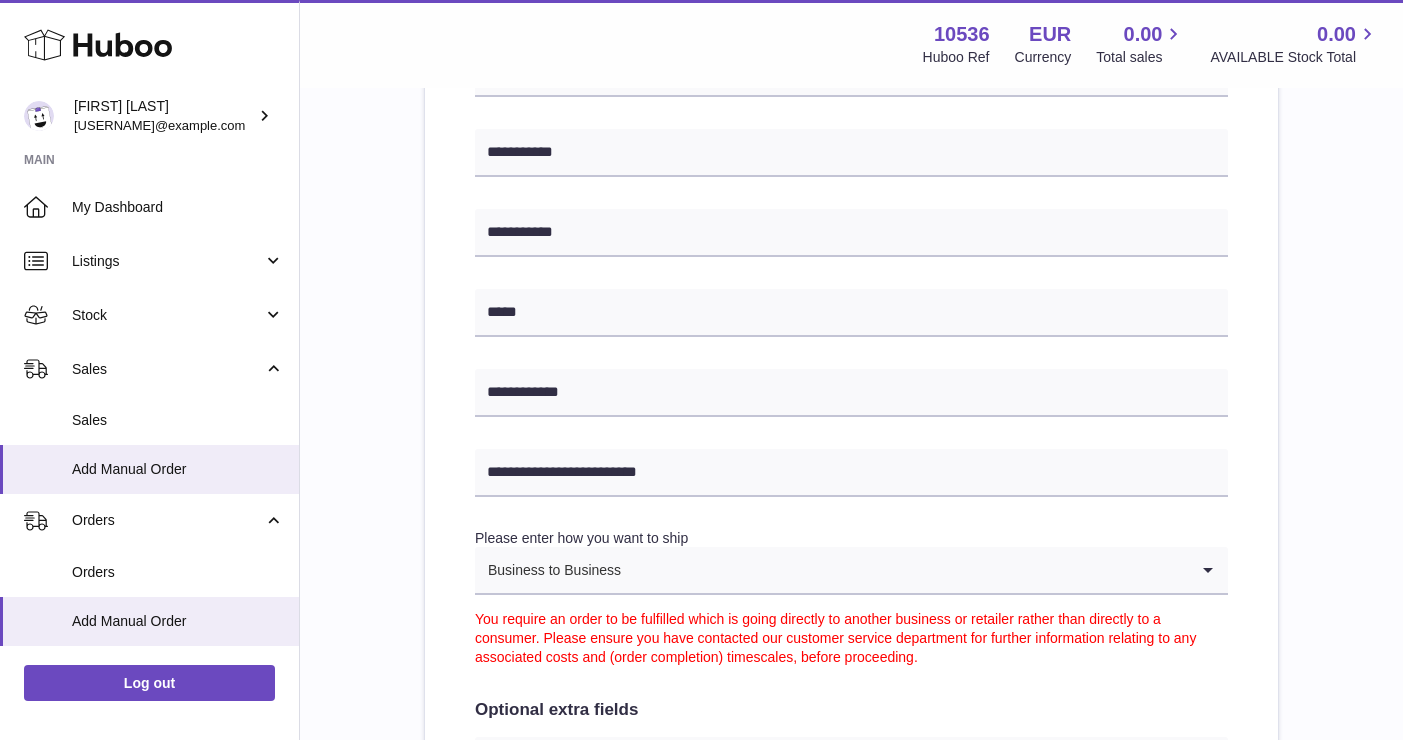 click on "**********" at bounding box center [851, 333] 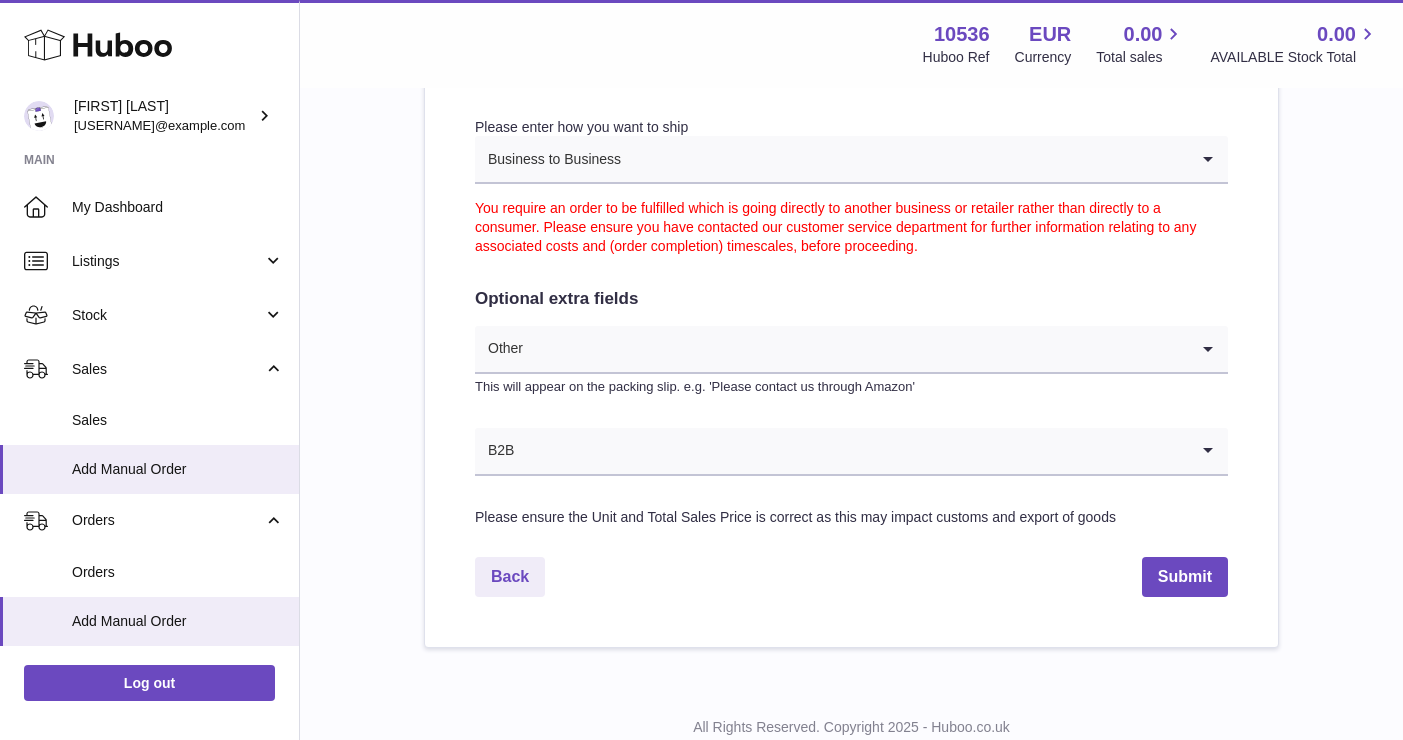 scroll, scrollTop: 1115, scrollLeft: 0, axis: vertical 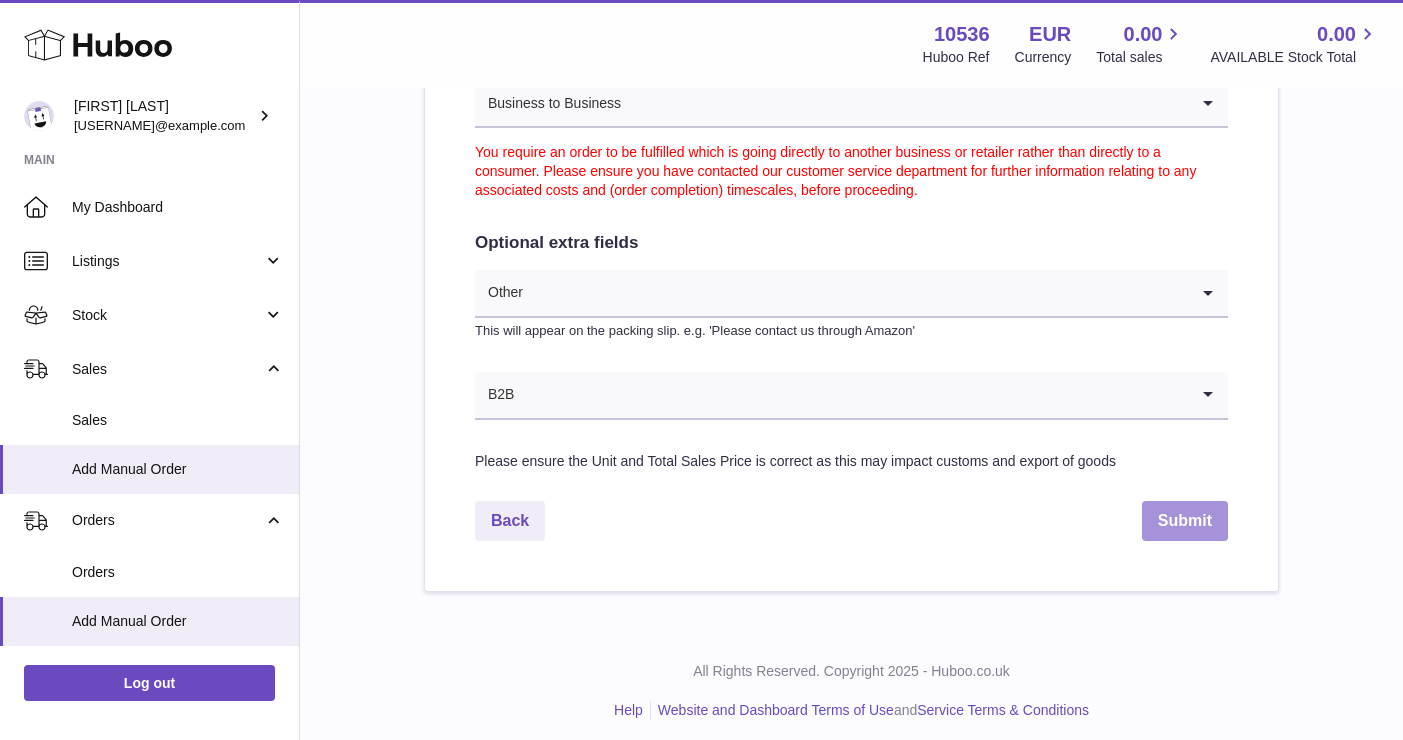 click on "Submit" at bounding box center (1185, 521) 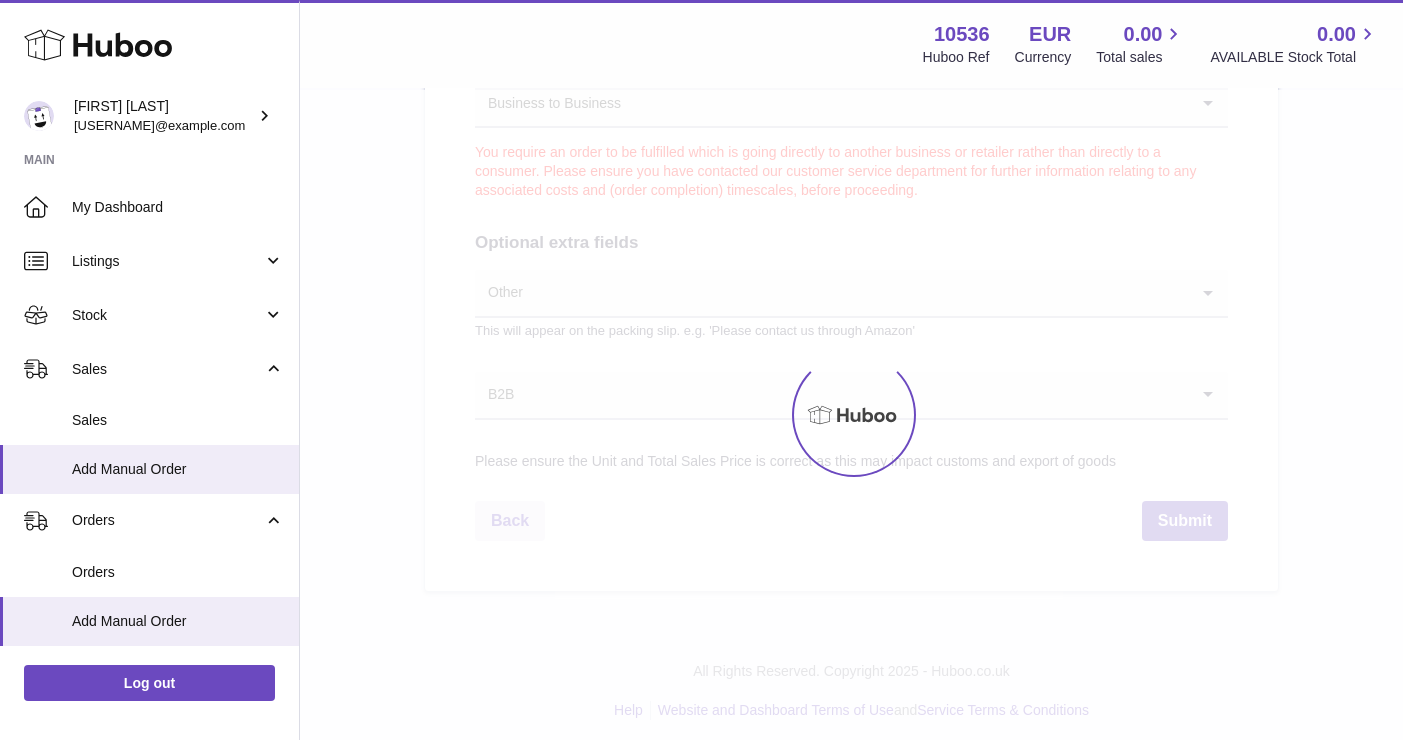 scroll, scrollTop: 0, scrollLeft: 0, axis: both 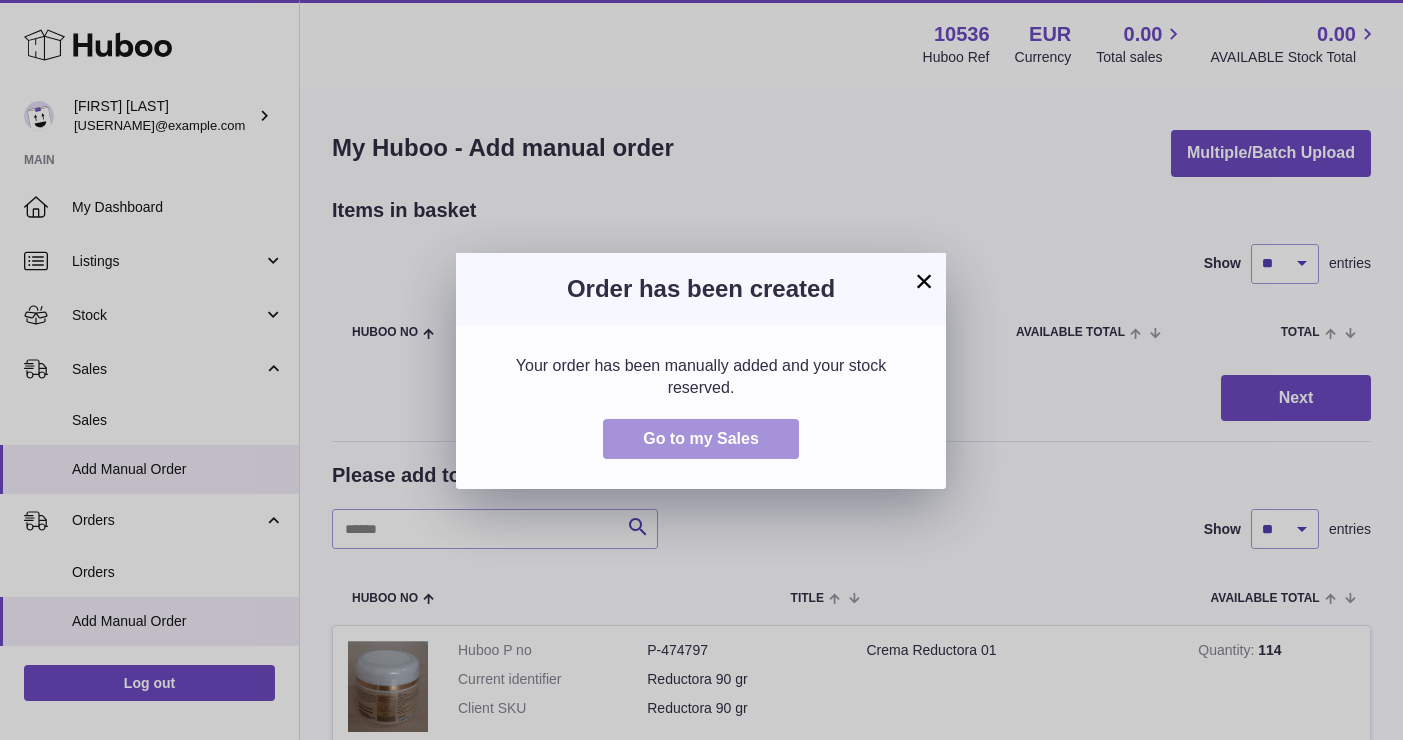 click on "Go to my Sales" at bounding box center [701, 438] 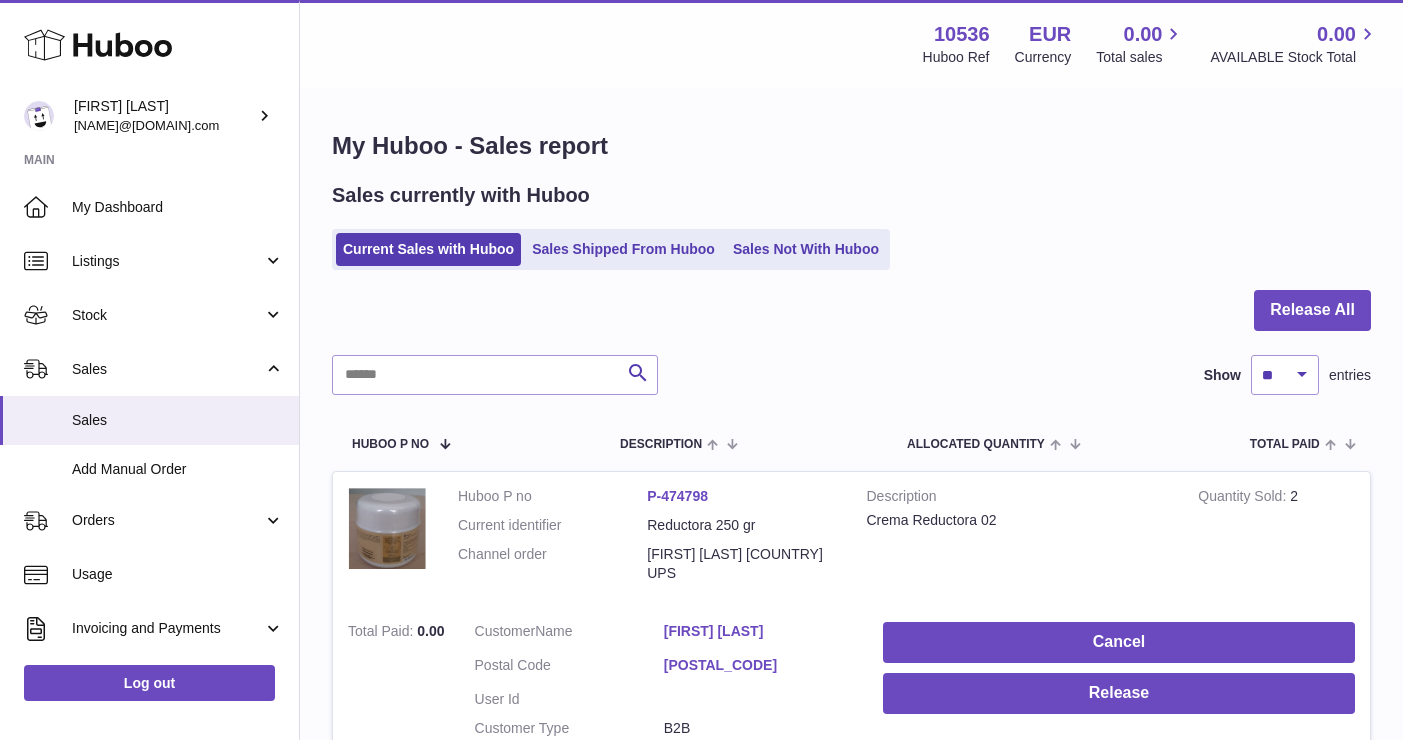 scroll, scrollTop: 0, scrollLeft: 0, axis: both 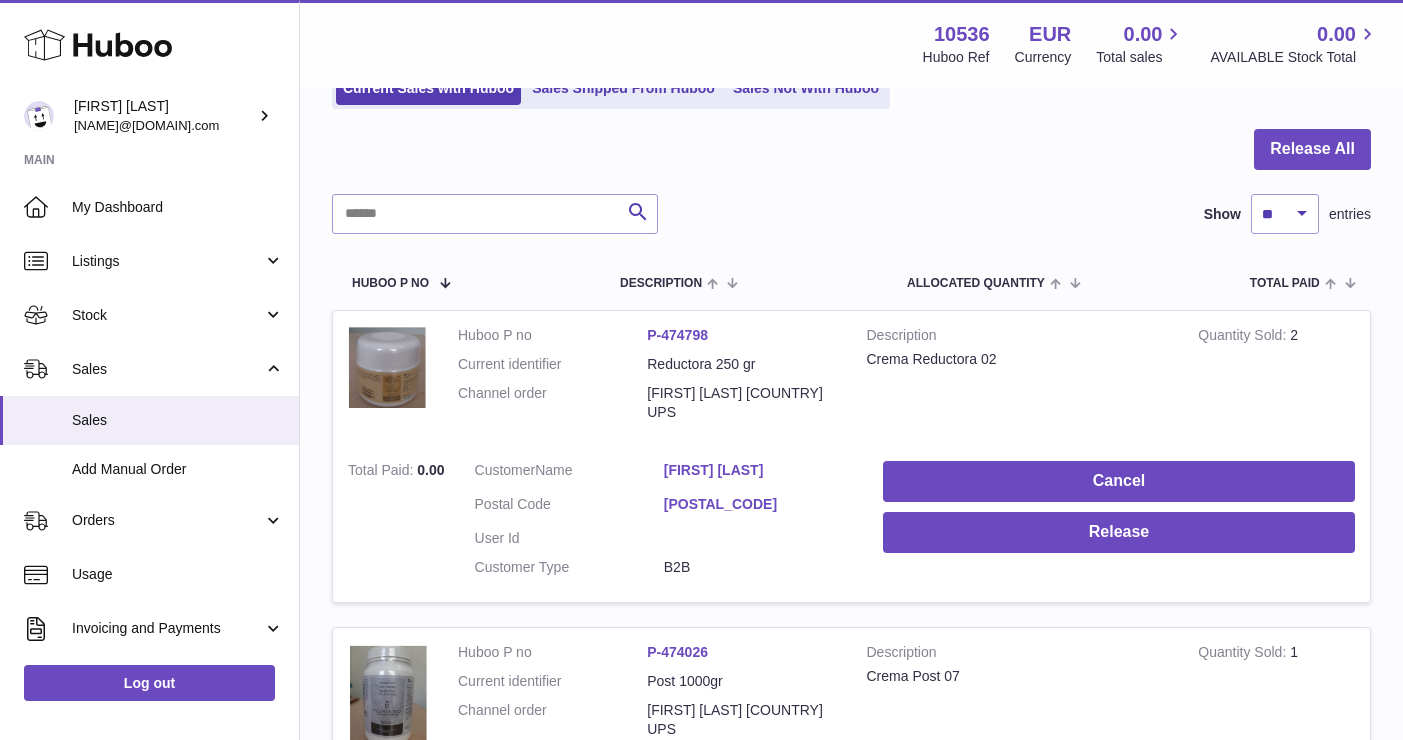 click on "[FIRST] [LAST]" at bounding box center (758, 470) 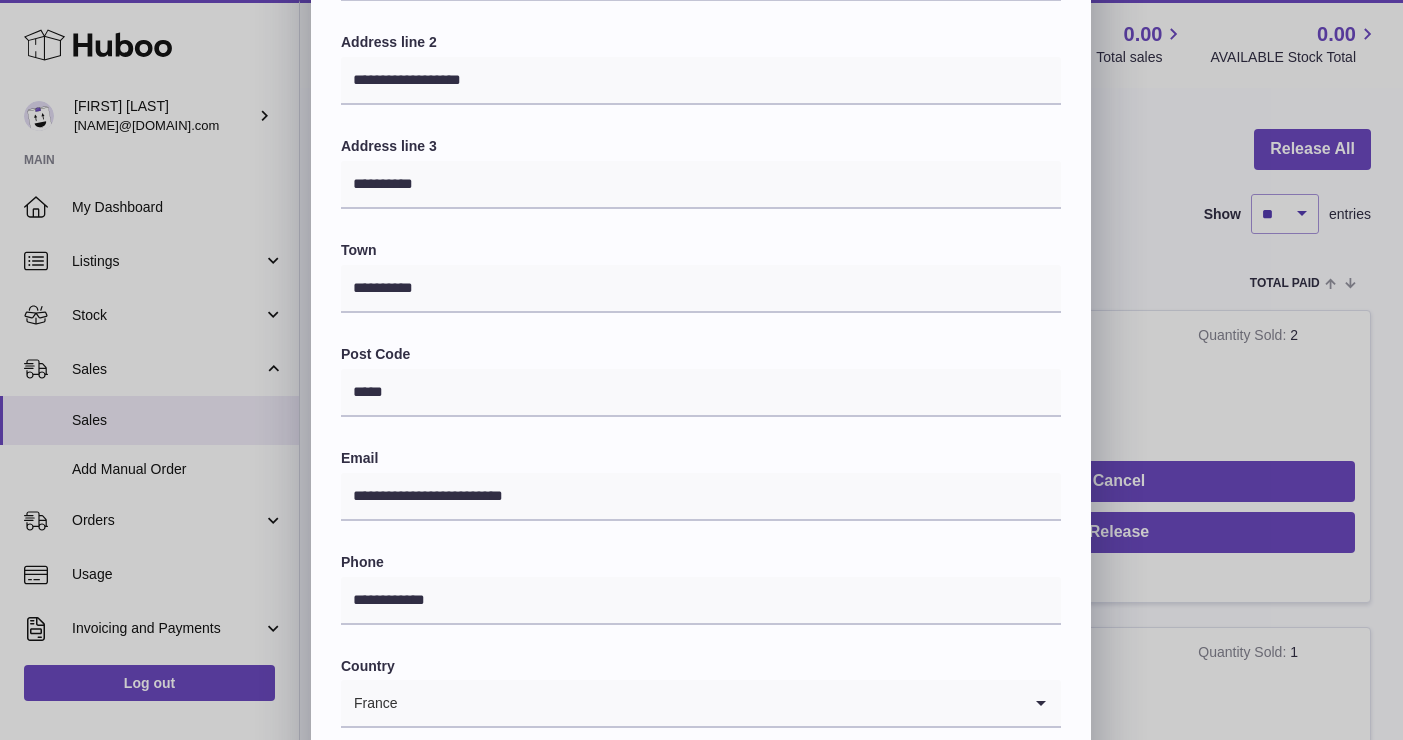 scroll, scrollTop: 363, scrollLeft: 0, axis: vertical 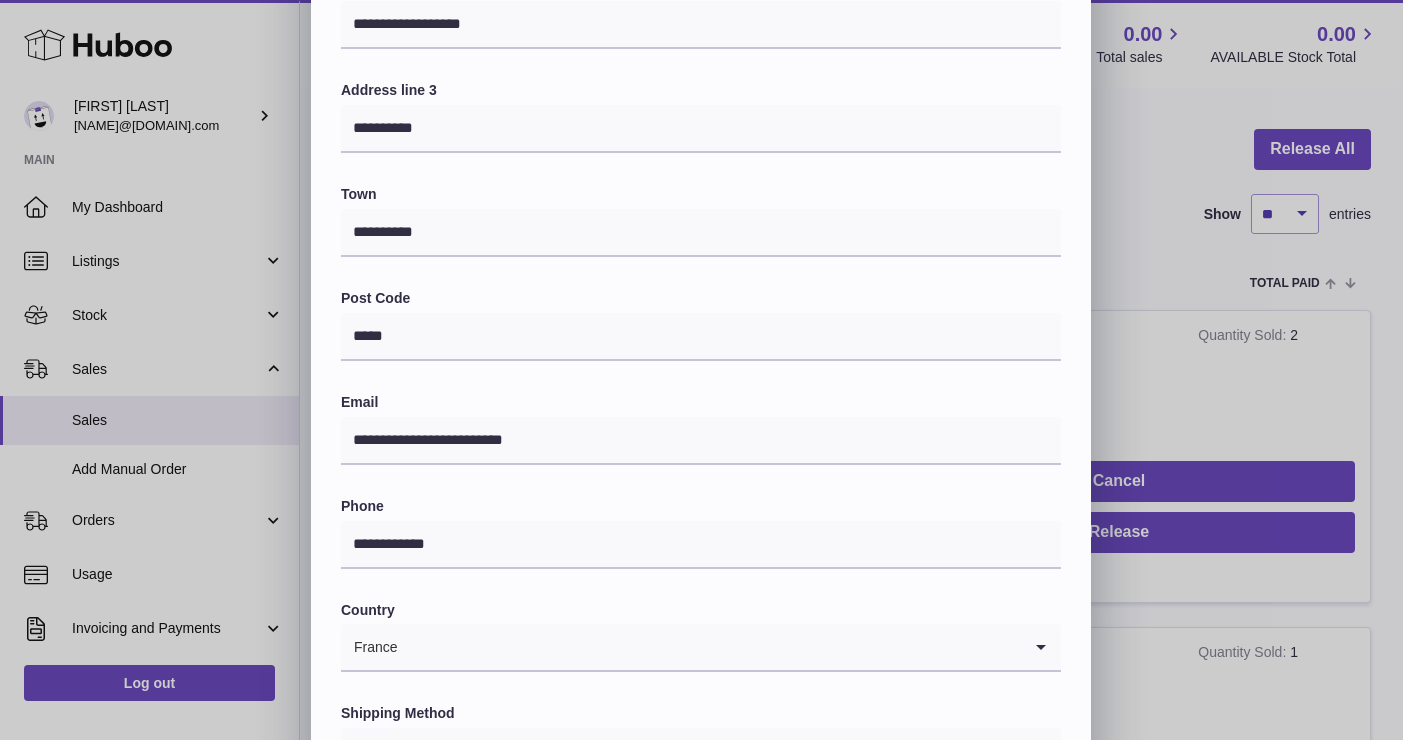 click on "**********" at bounding box center (701, 267) 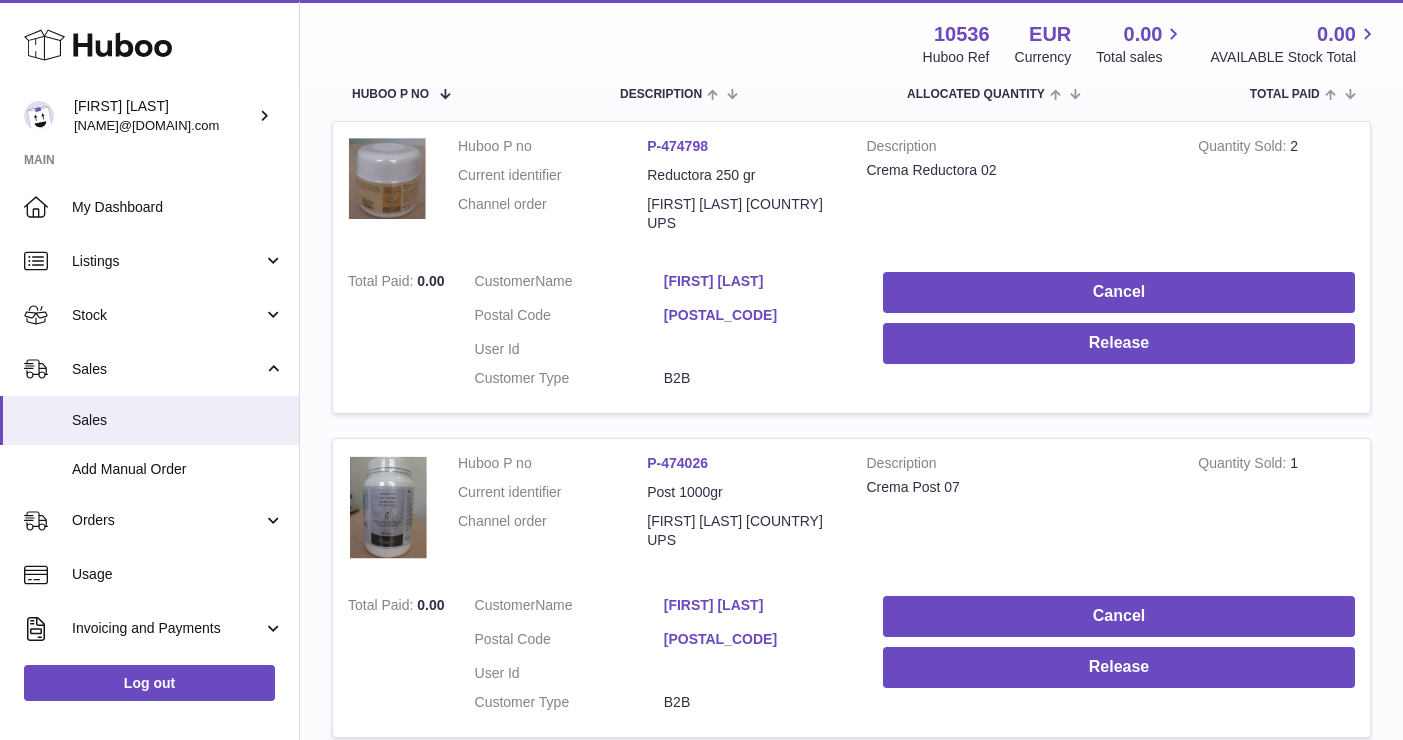 scroll, scrollTop: 366, scrollLeft: 0, axis: vertical 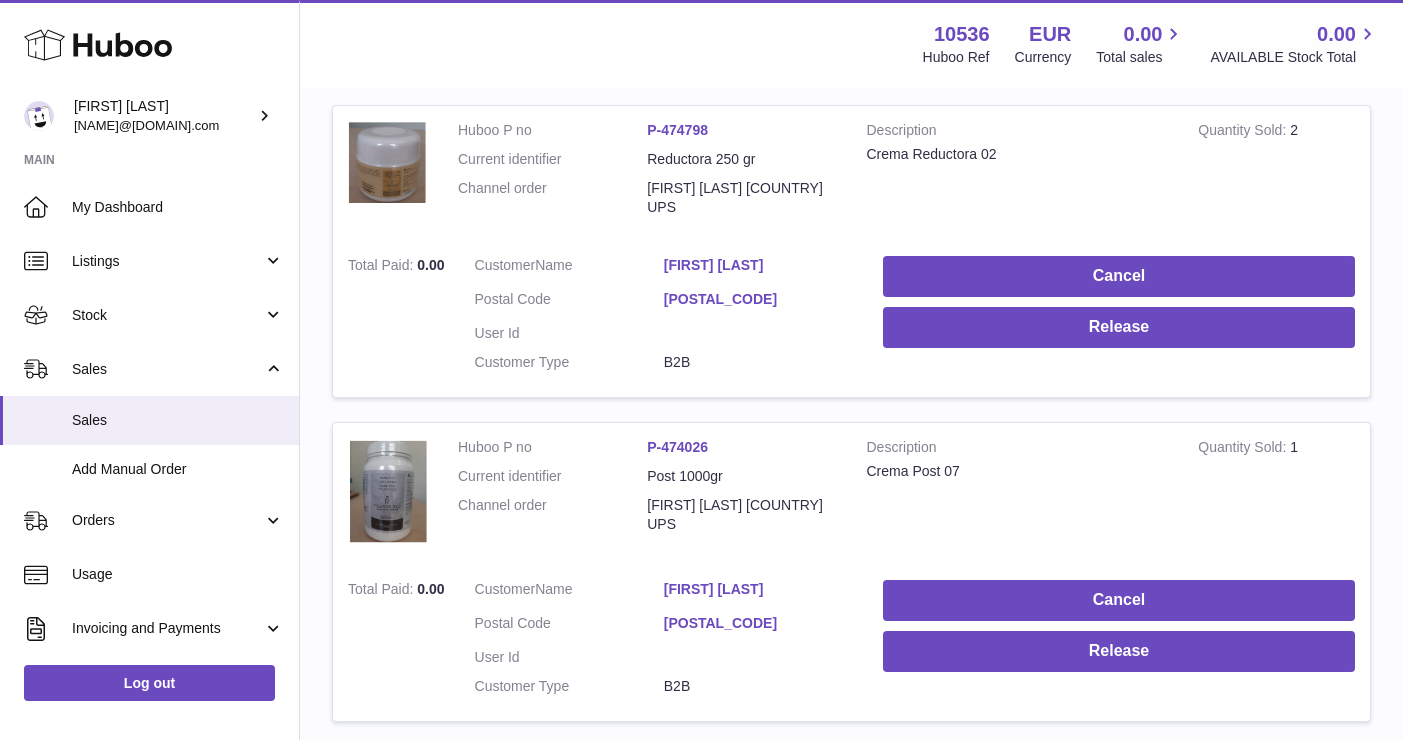 click on "[FIRST] [LAST]" at bounding box center (758, 265) 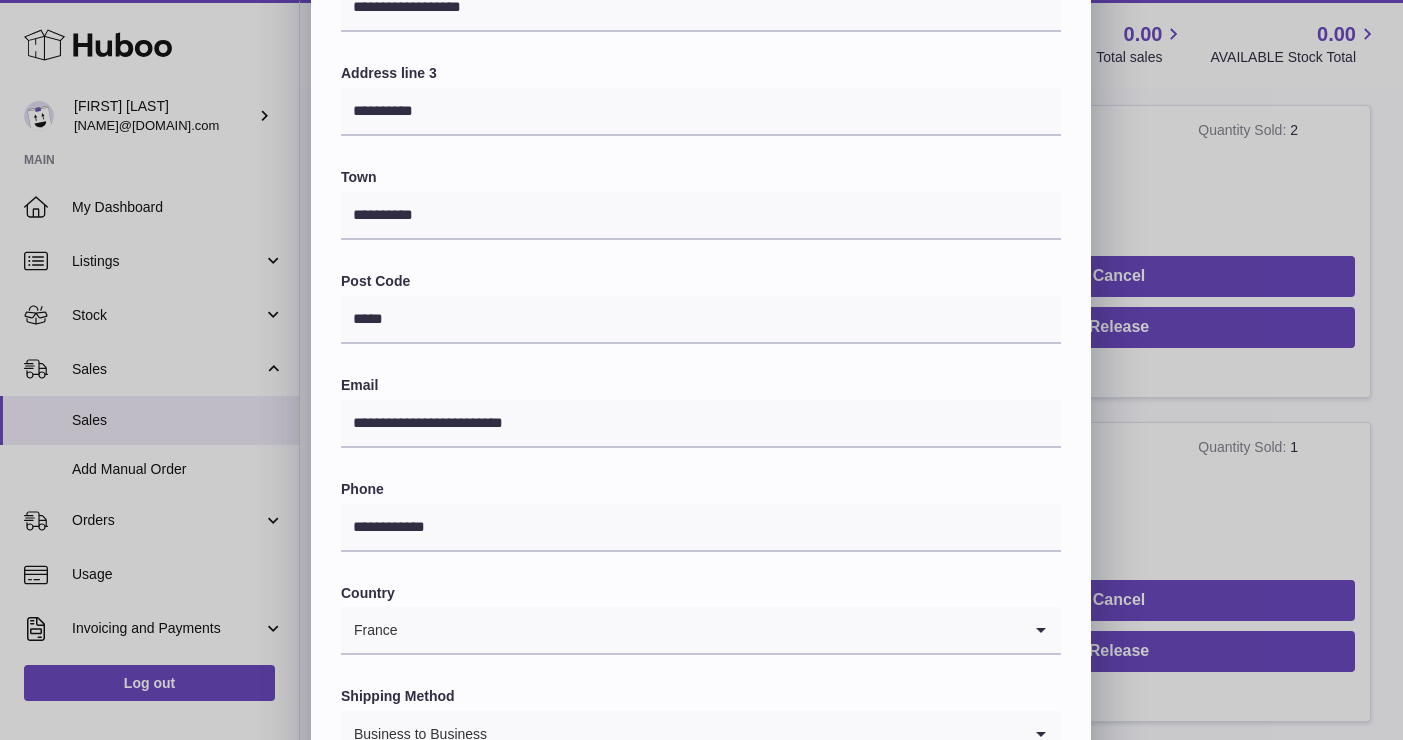 scroll, scrollTop: 501, scrollLeft: 0, axis: vertical 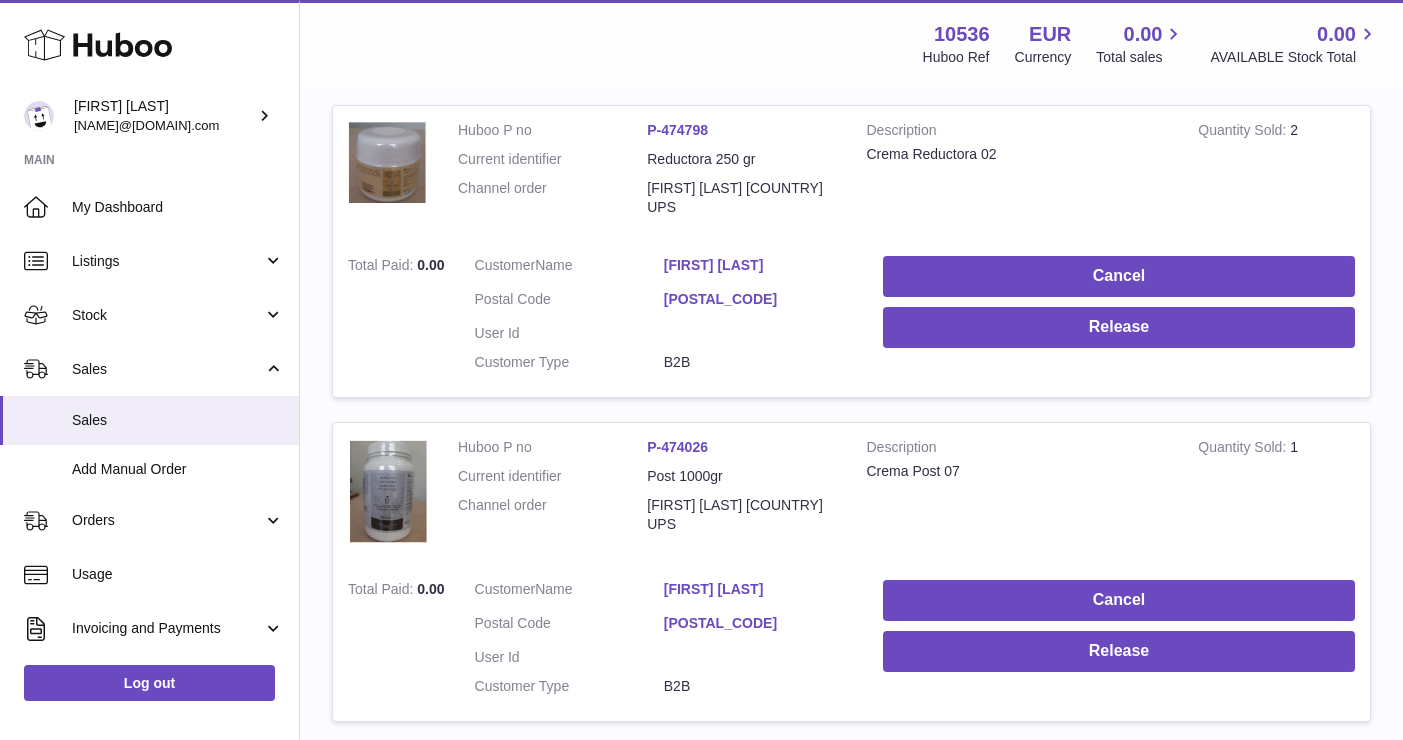 click at bounding box center [701, 370] 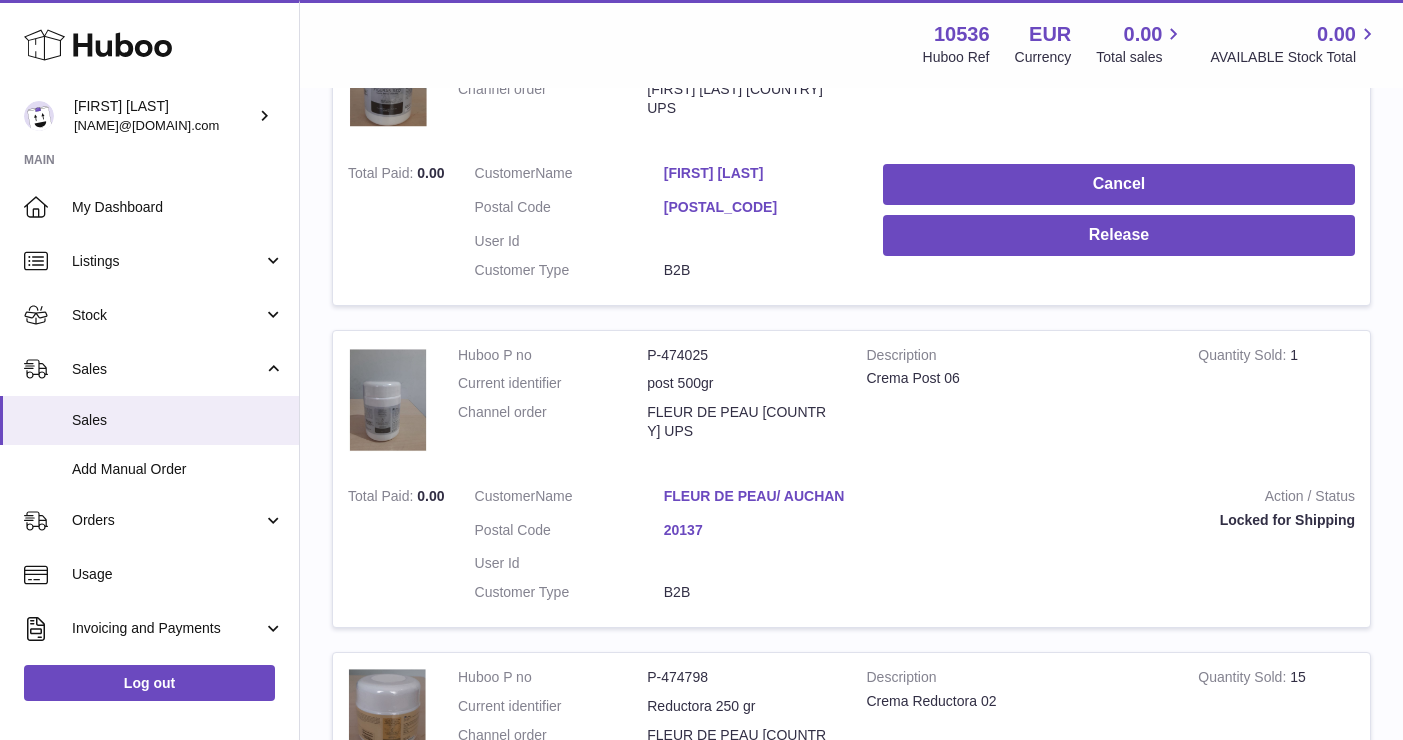scroll, scrollTop: 1028, scrollLeft: 0, axis: vertical 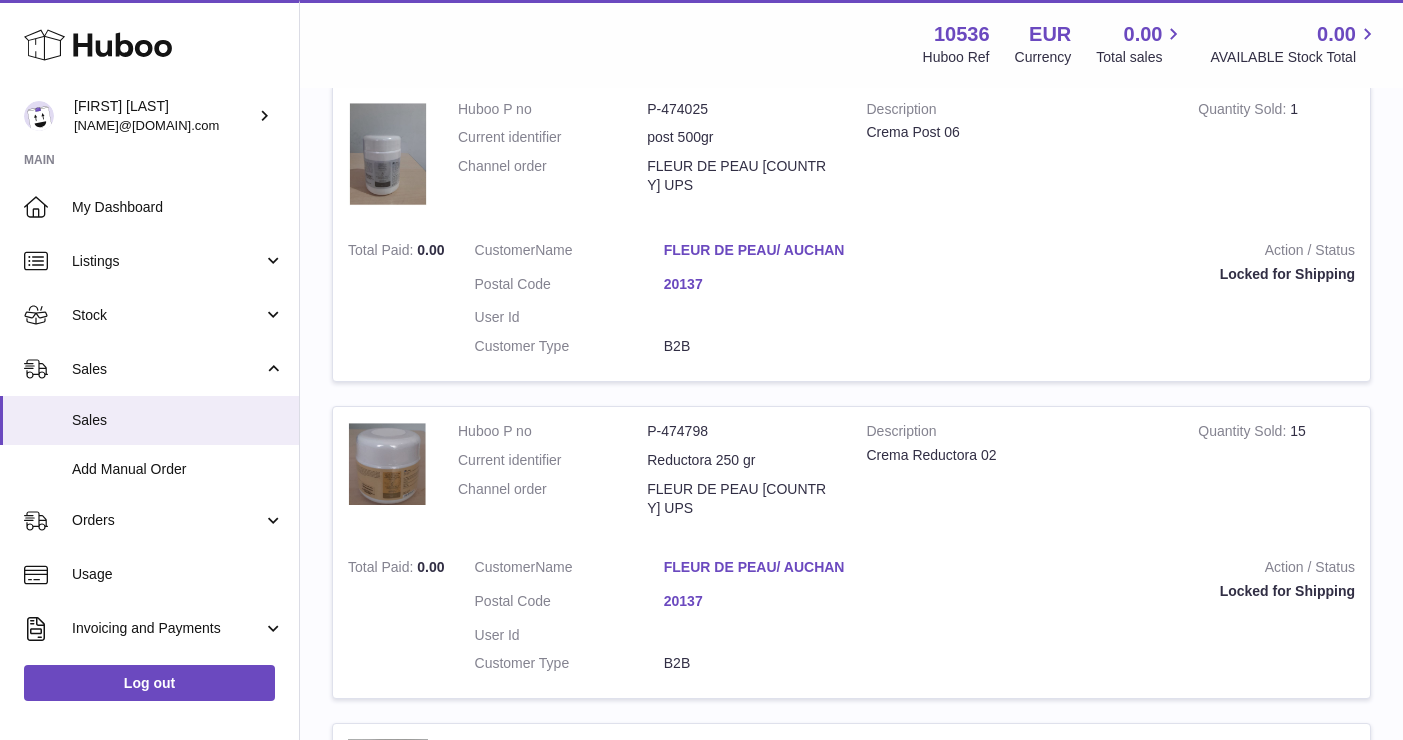 click on "FLEUR DE PEAU/ AUCHAN" at bounding box center [758, 567] 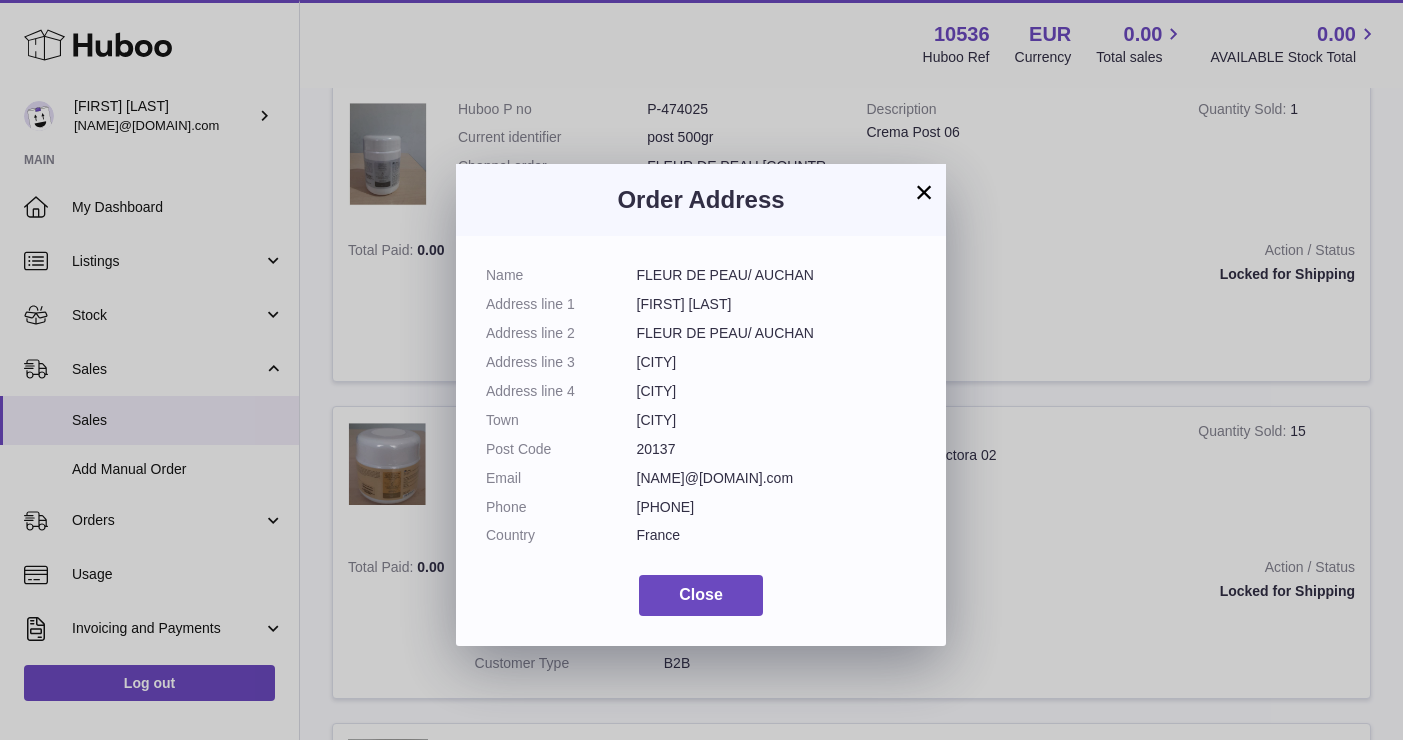 click on "×
Order Address
Name
FLEUR DE PEAU/ AUCHAN
Address line 1
Zi Poretta
Address line 2
FLEUR DE PEAU/ AUCHAN
Address line 3
[CITY]
Address line 4
[CITY]
Town
[CITY]
Post Code
[POSTAL_CODE]
Email
[NAME]@[DOMAIN].com
Phone
[PHONE]
Country
[COUNTRY]    Close" at bounding box center (701, 400) 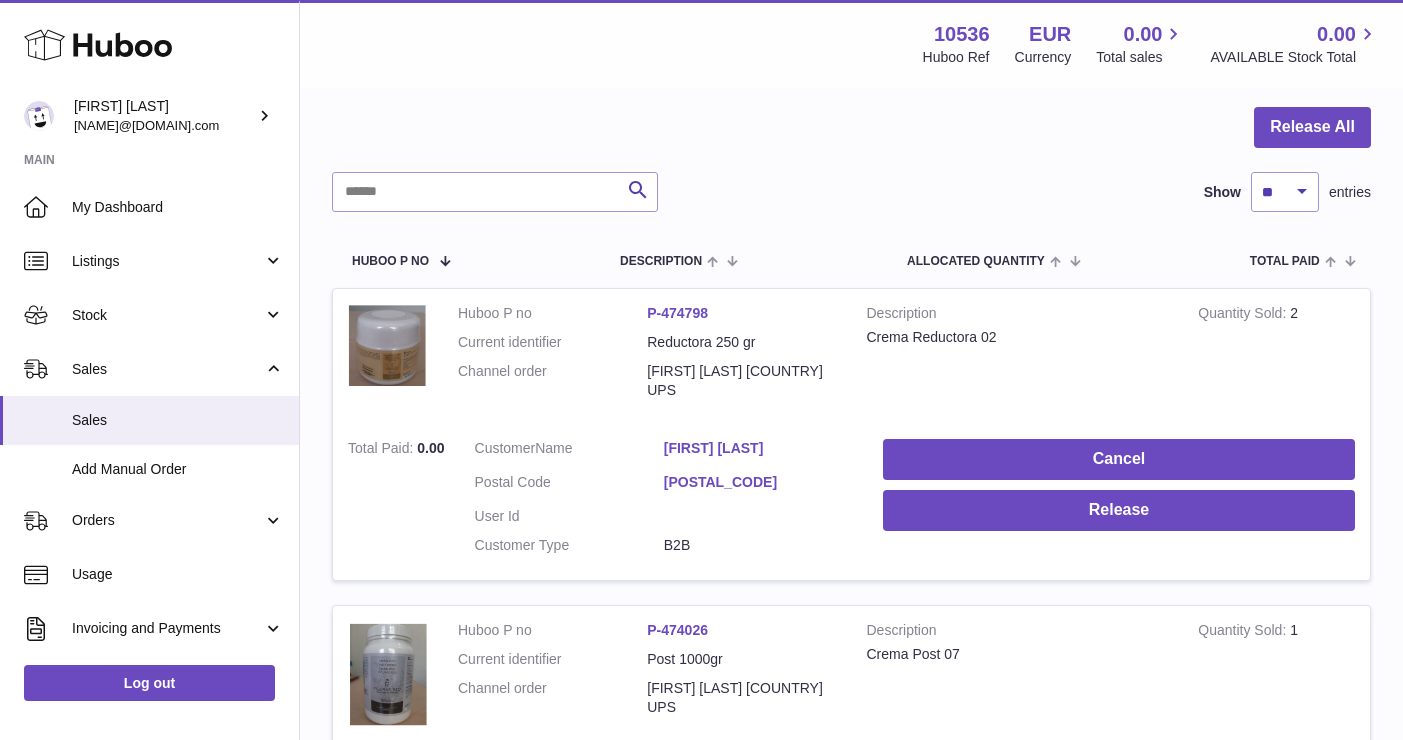 scroll, scrollTop: 220, scrollLeft: 0, axis: vertical 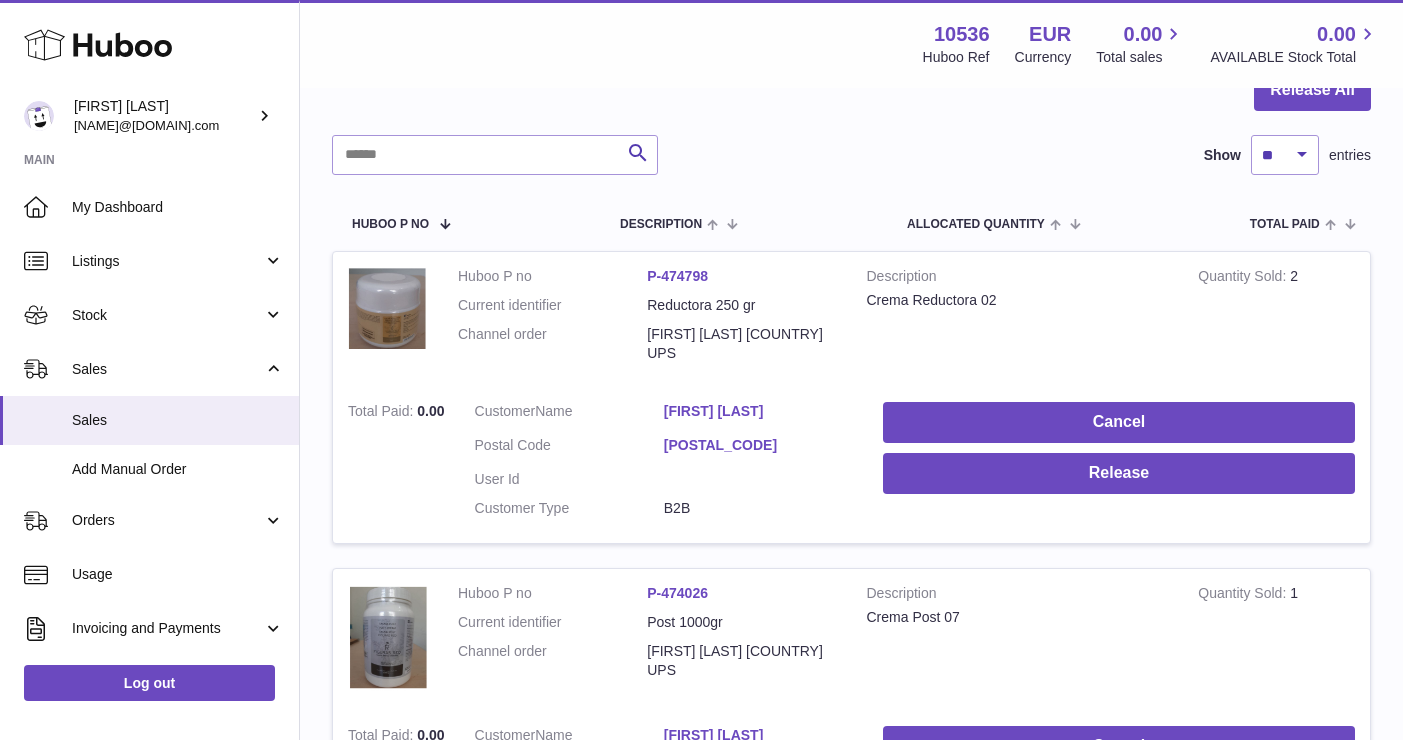 click on "[FIRST] [LAST]" at bounding box center [758, 411] 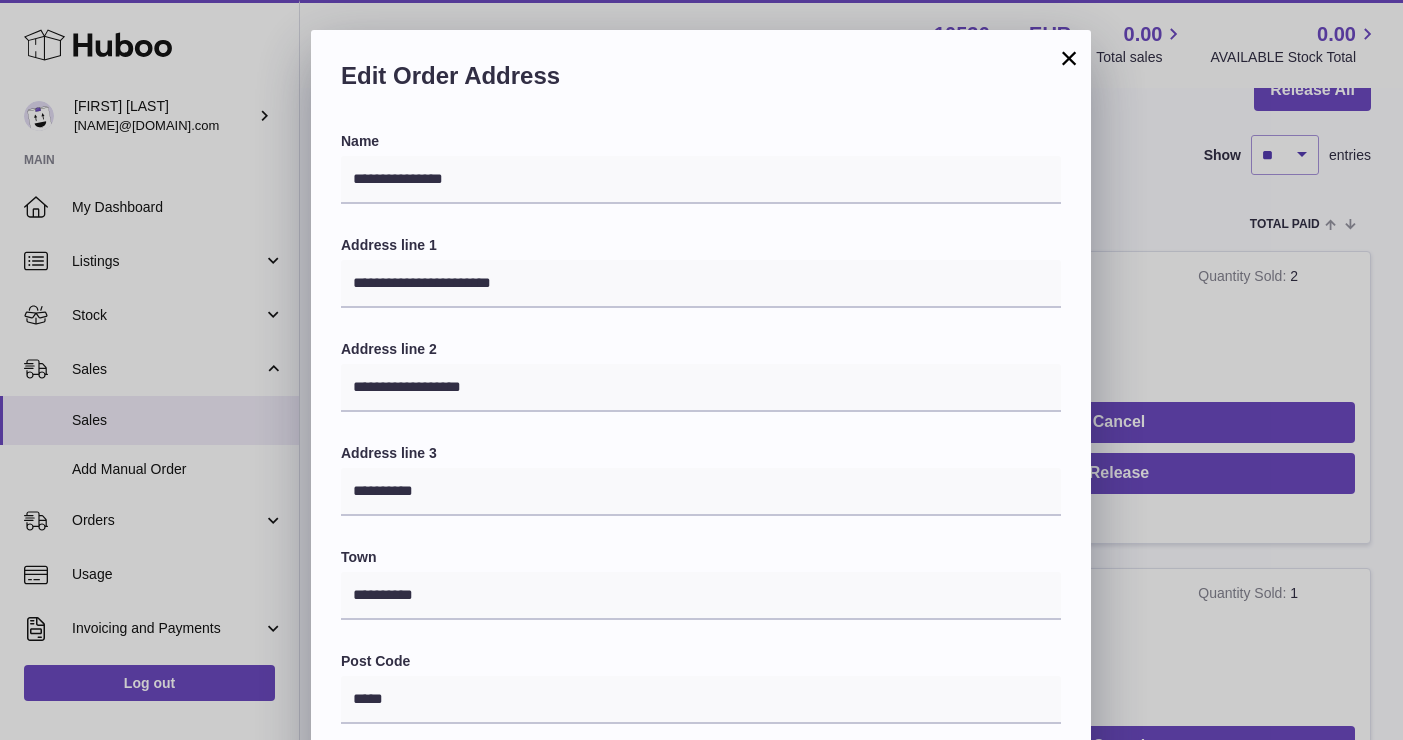 scroll, scrollTop: -1, scrollLeft: 0, axis: vertical 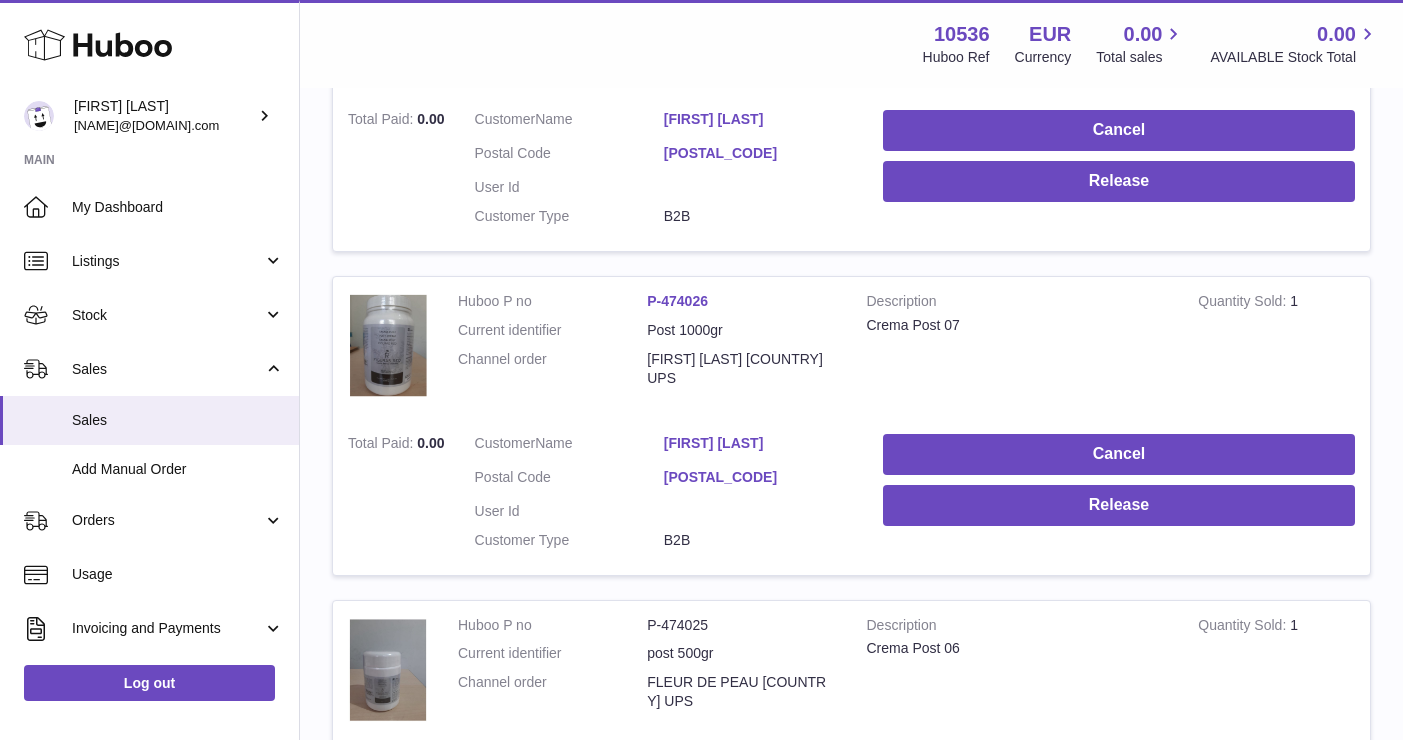 click on "[FIRST] [LAST]" at bounding box center (758, 446) 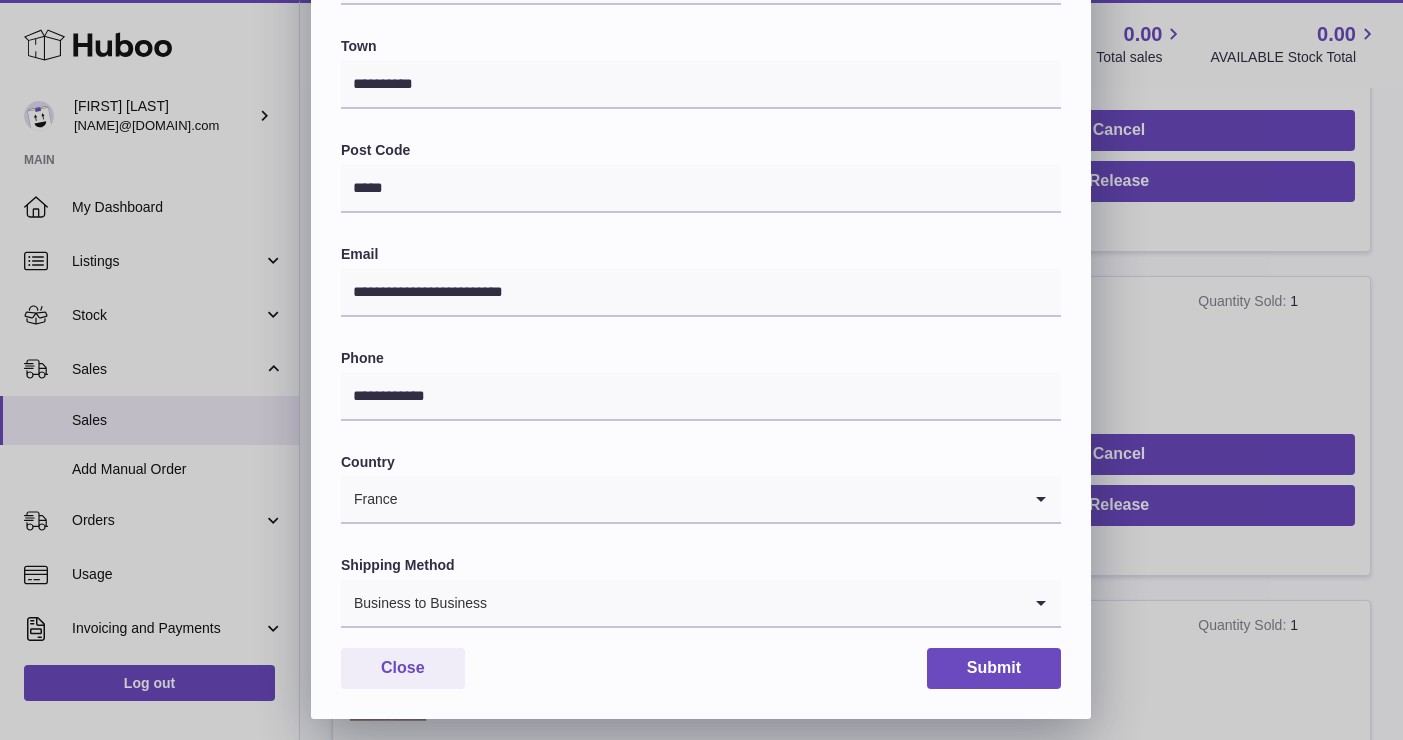 scroll, scrollTop: 510, scrollLeft: 0, axis: vertical 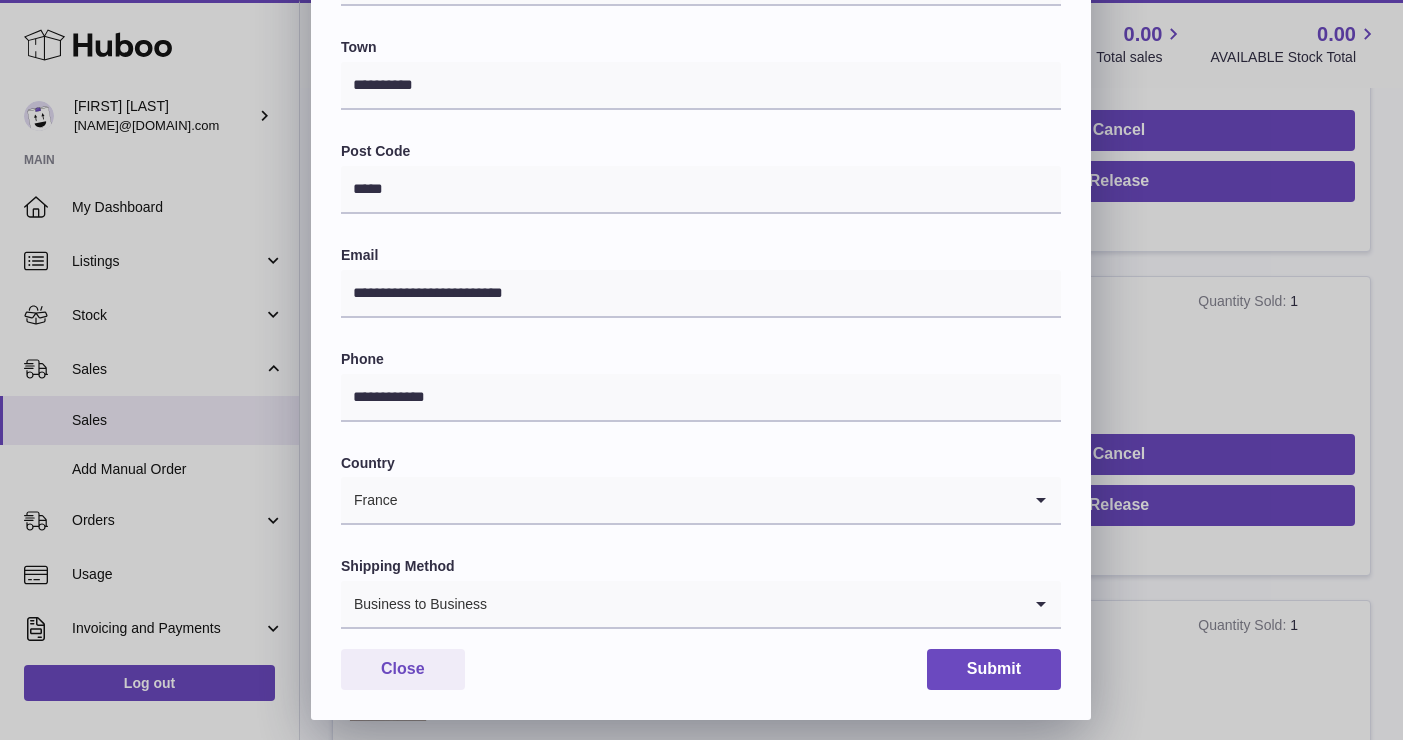 click on "**********" at bounding box center [701, 120] 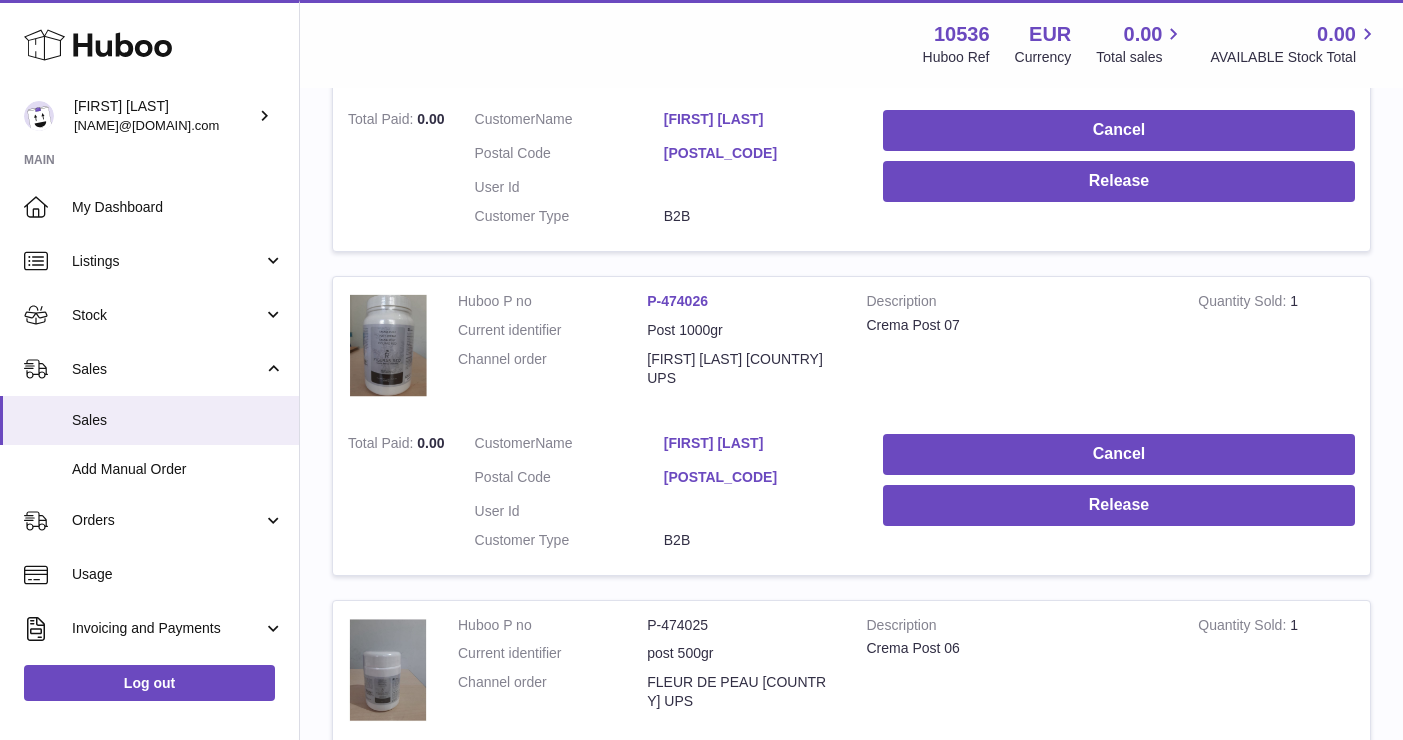 scroll, scrollTop: 0, scrollLeft: 0, axis: both 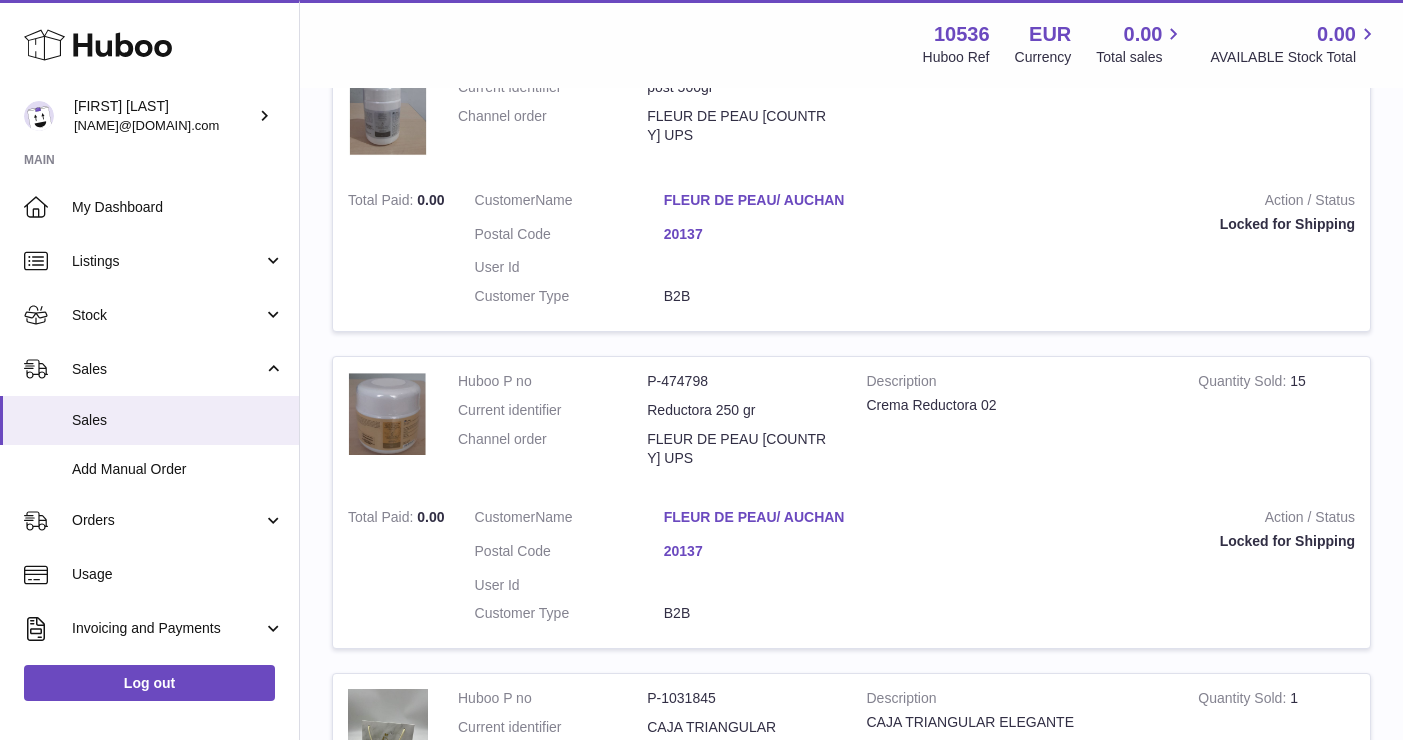 click on "FLEUR DE PEAU/ AUCHAN" at bounding box center (758, 517) 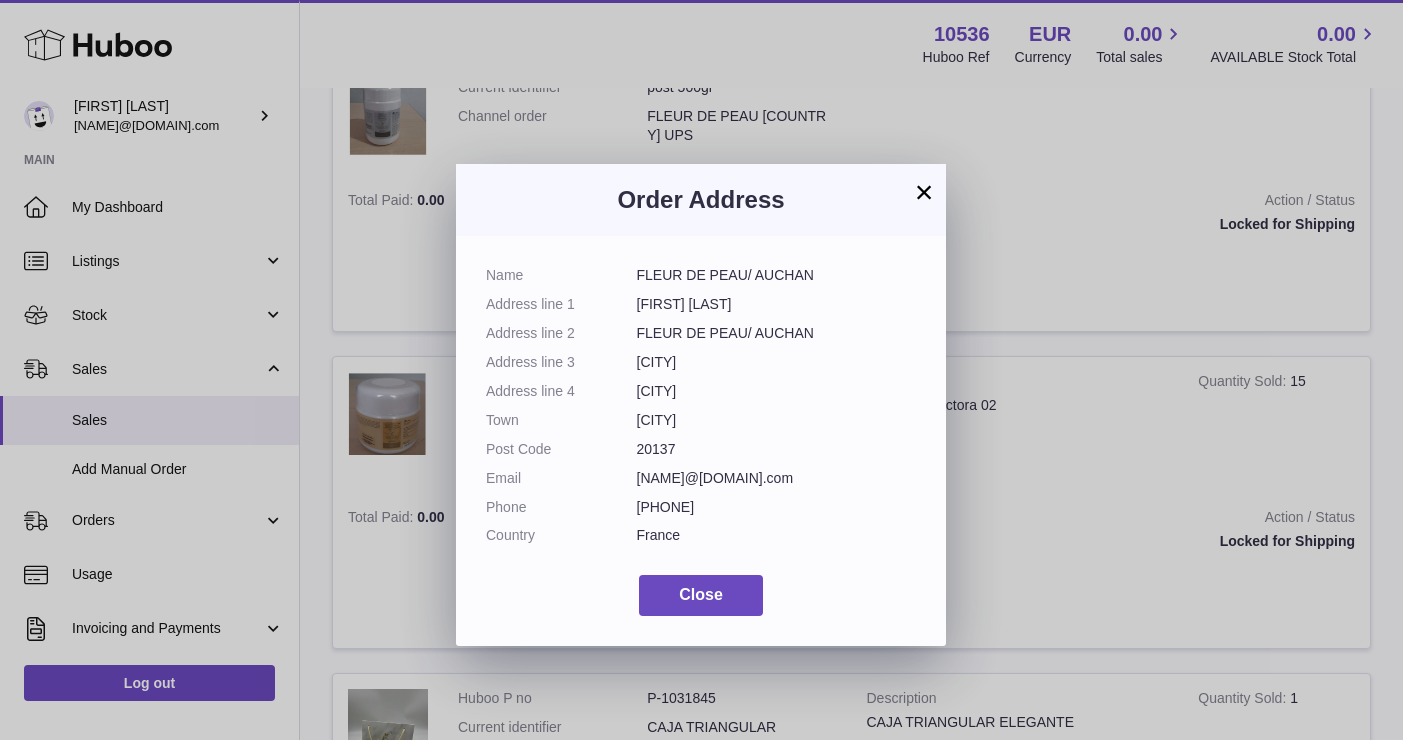 click on "×
Order Address
Name
FLEUR DE PEAU/ AUCHAN
Address line 1
Zi Poretta
Address line 2
FLEUR DE PEAU/ AUCHAN
Address line 3
[CITY]
Address line 4
[CITY]
Town
[CITY]
Post Code
[POSTAL_CODE]
Email
[NAME]@[DOMAIN].com
Phone
[PHONE]
Country
[COUNTRY]    Close" at bounding box center [701, 400] 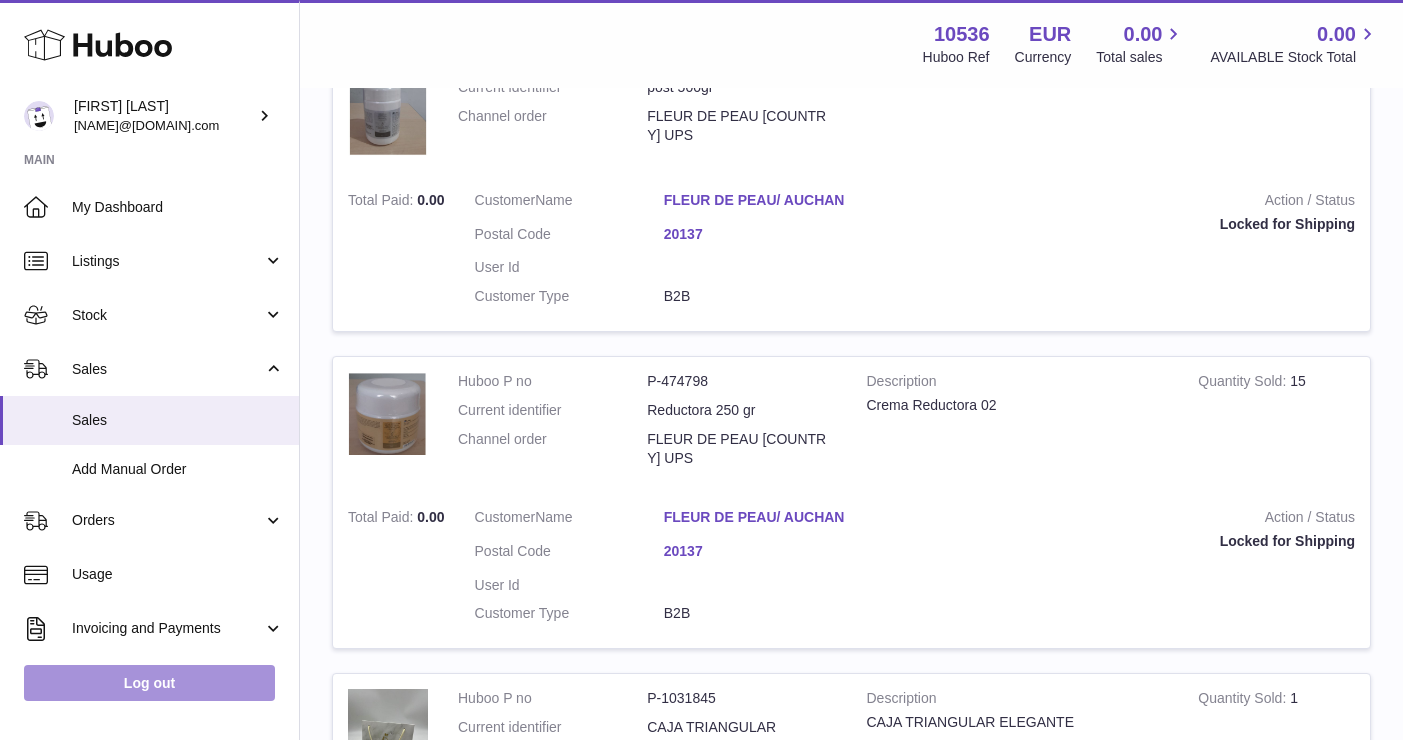 click on "Log out" at bounding box center [149, 683] 